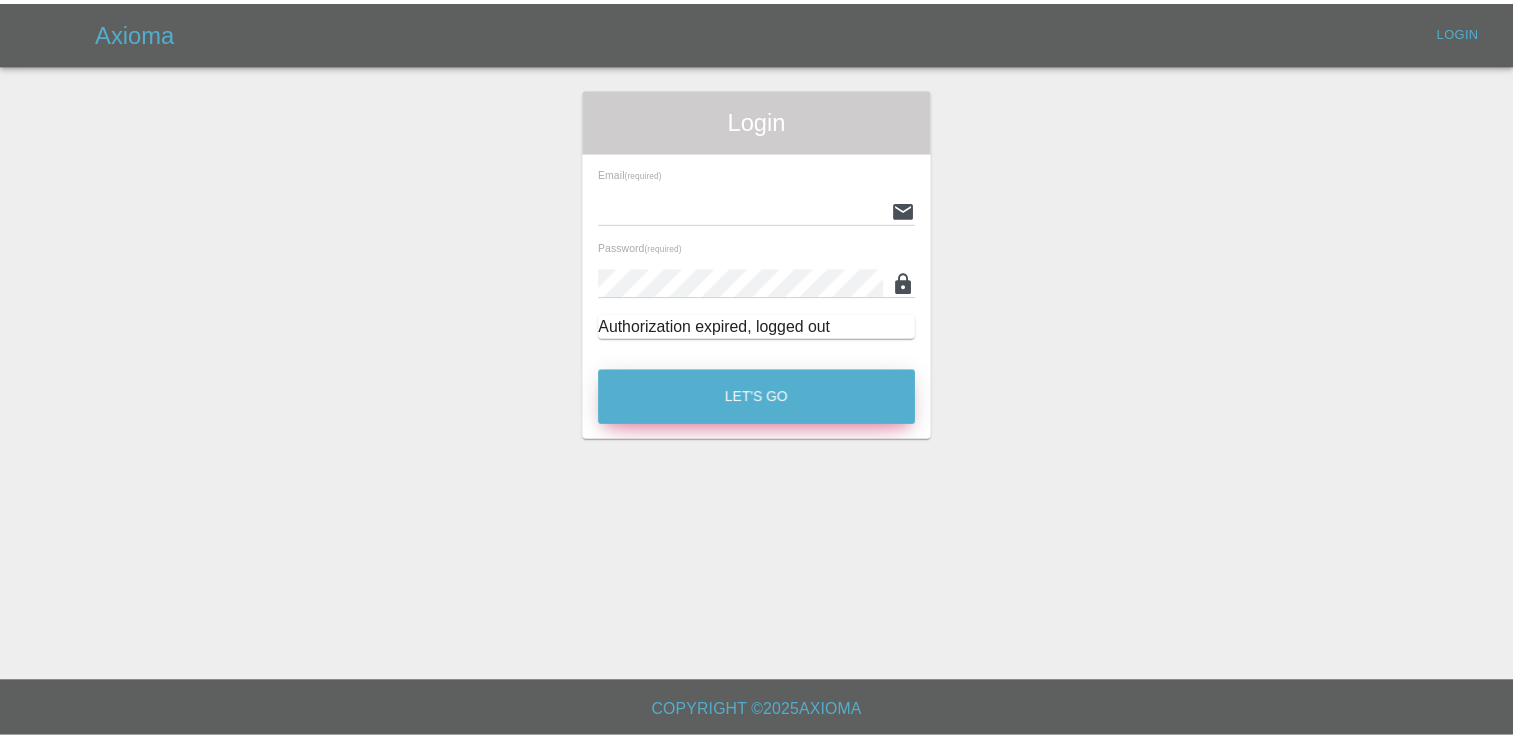 scroll, scrollTop: 0, scrollLeft: 0, axis: both 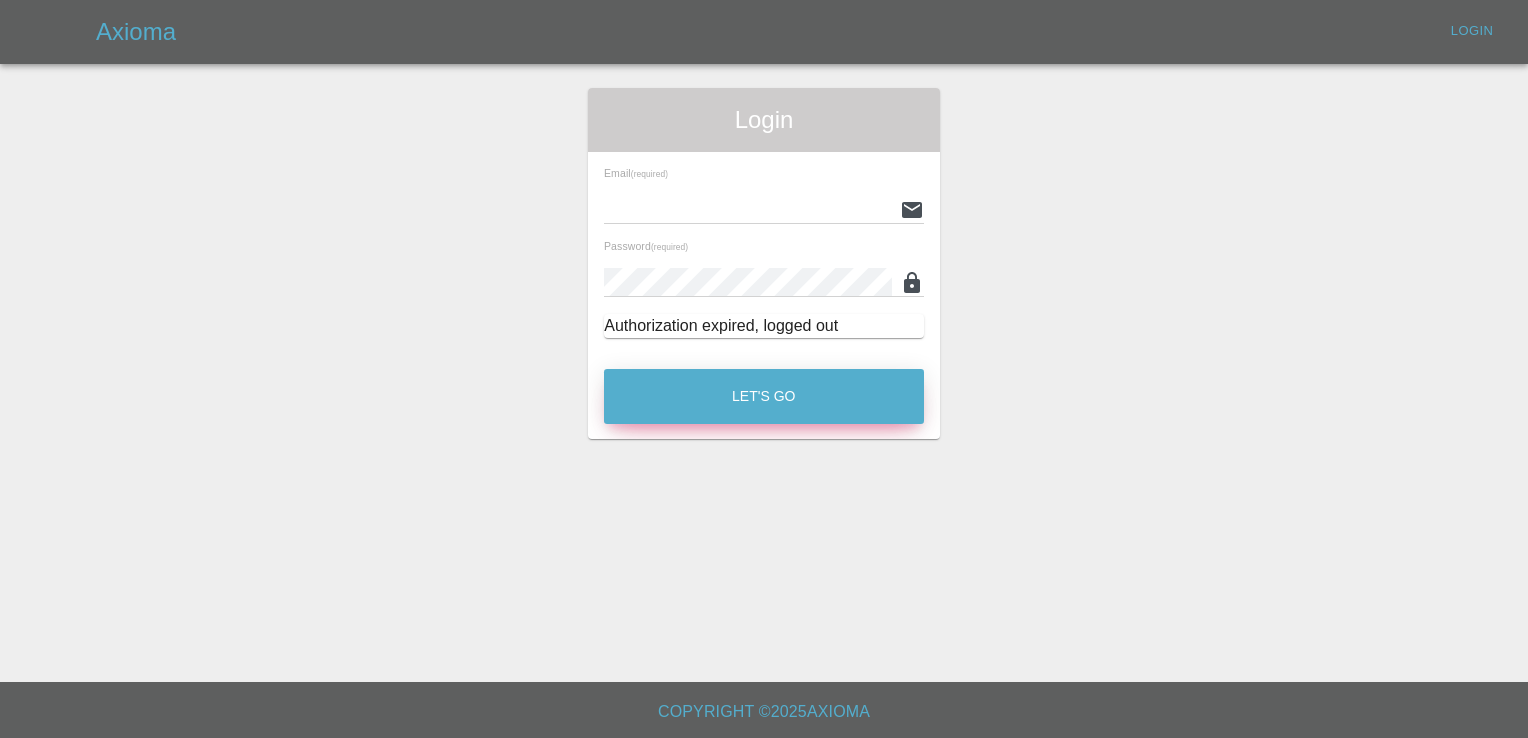 type on "[EMAIL]" 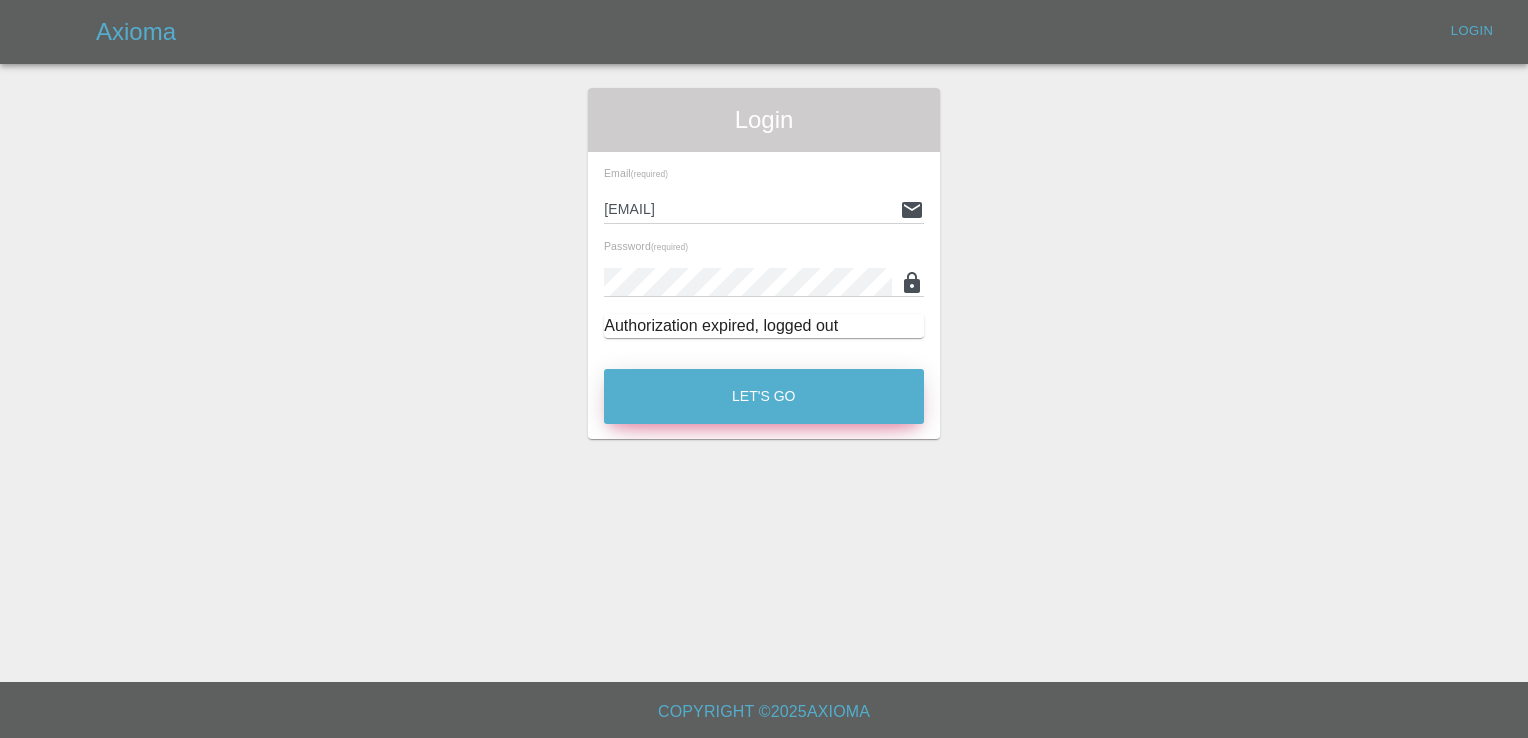 click on "Let's Go" at bounding box center (764, 396) 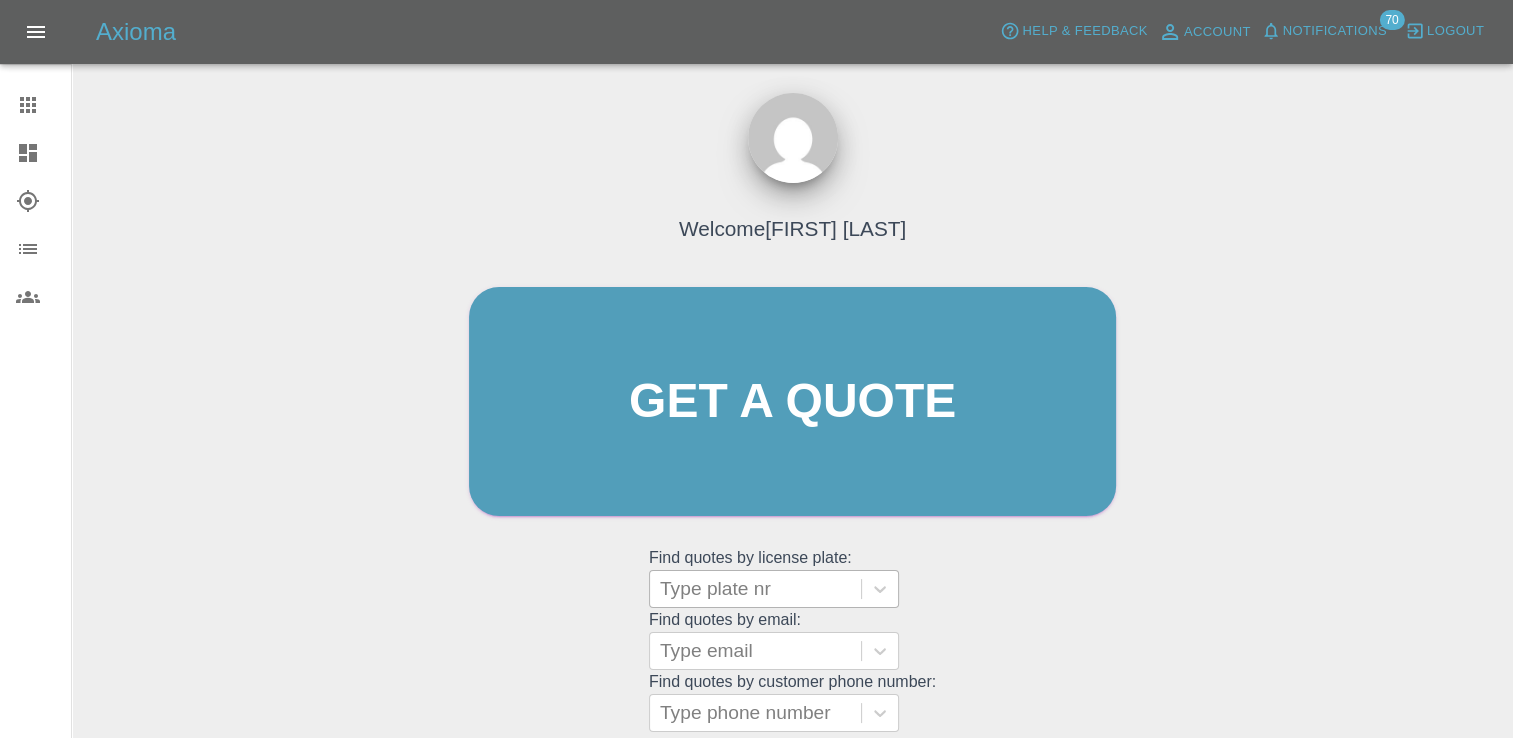 click at bounding box center (755, 589) 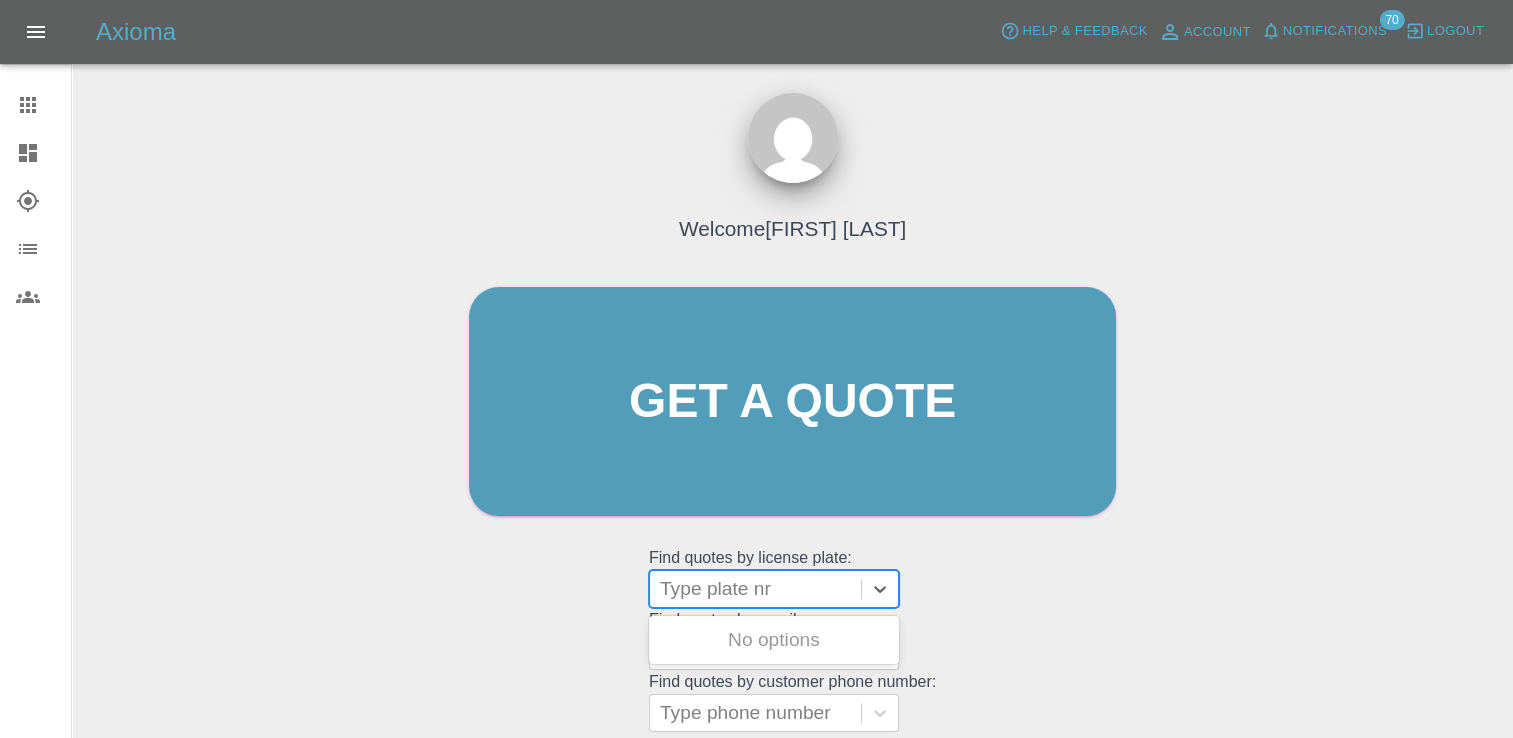 paste on "SG24AXB" 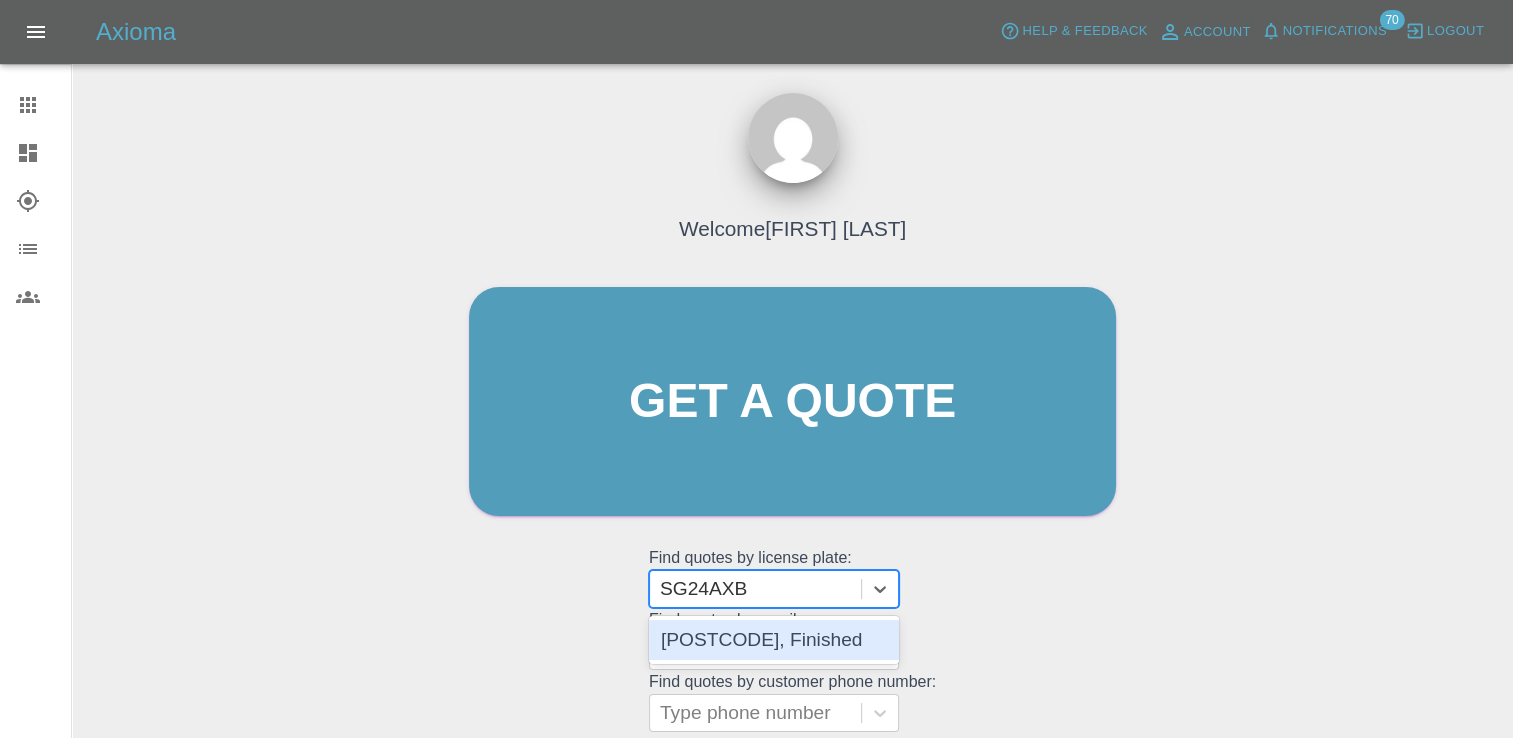 click on "[POSTCODE], Finished" at bounding box center [774, 640] 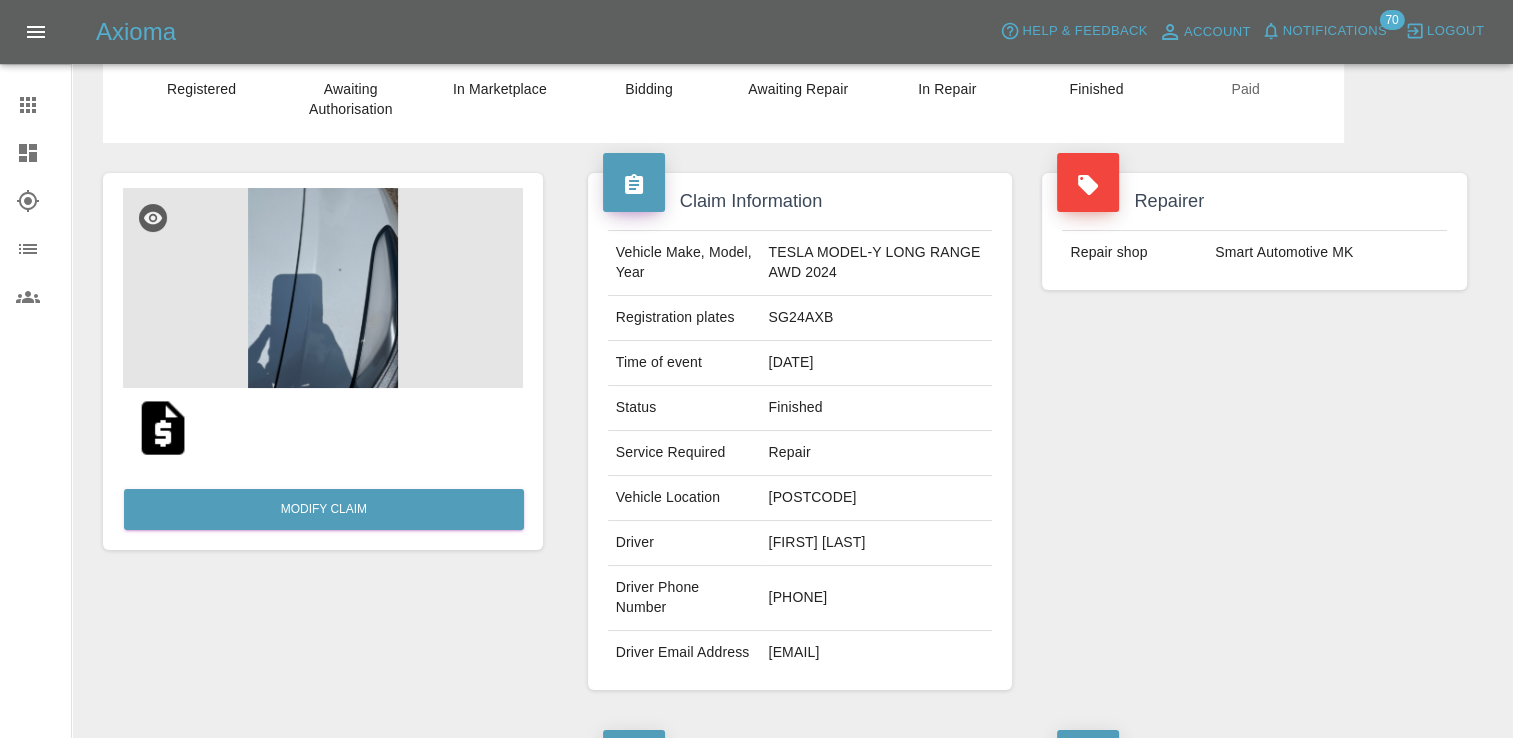 scroll, scrollTop: 0, scrollLeft: 0, axis: both 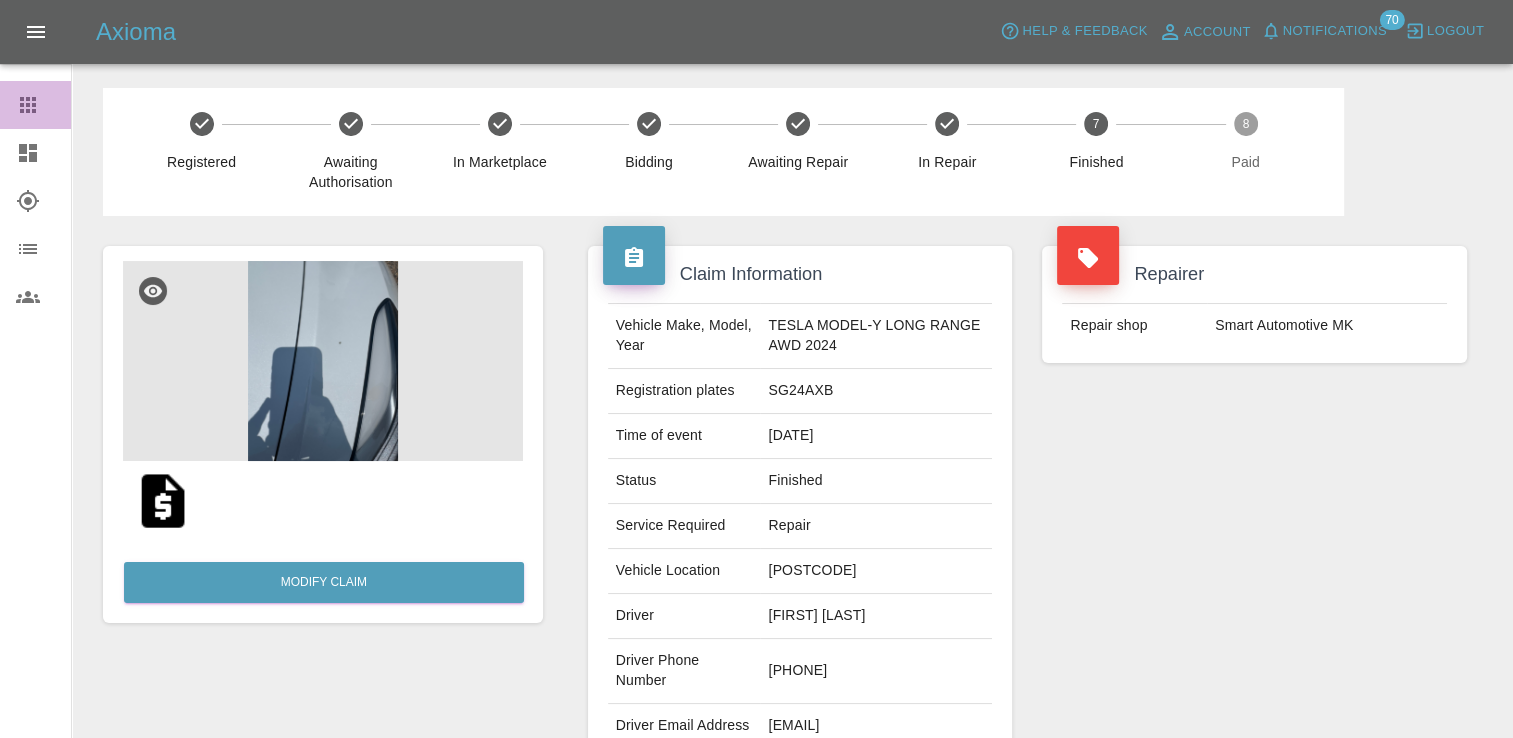 click on "Claims" at bounding box center (35, 105) 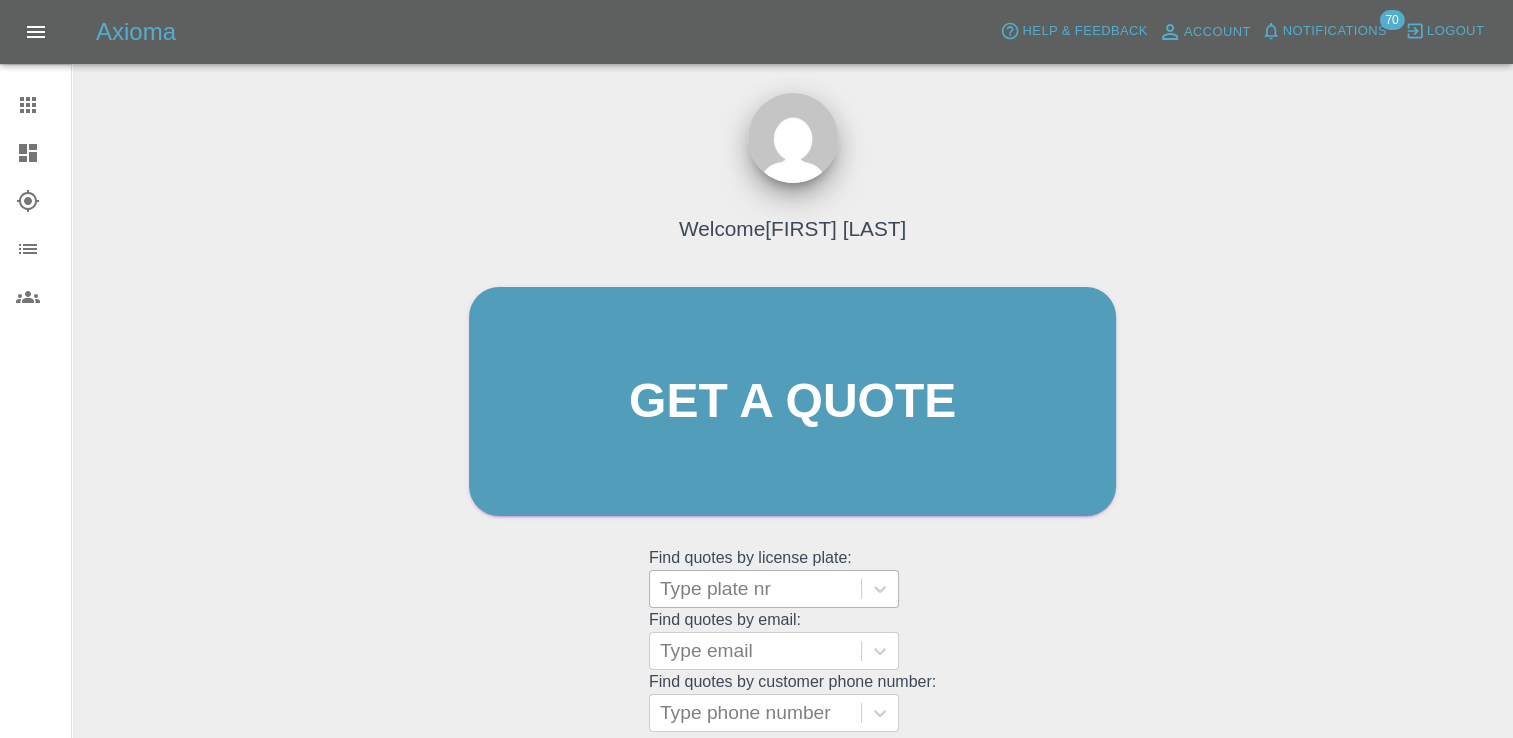 click at bounding box center [755, 589] 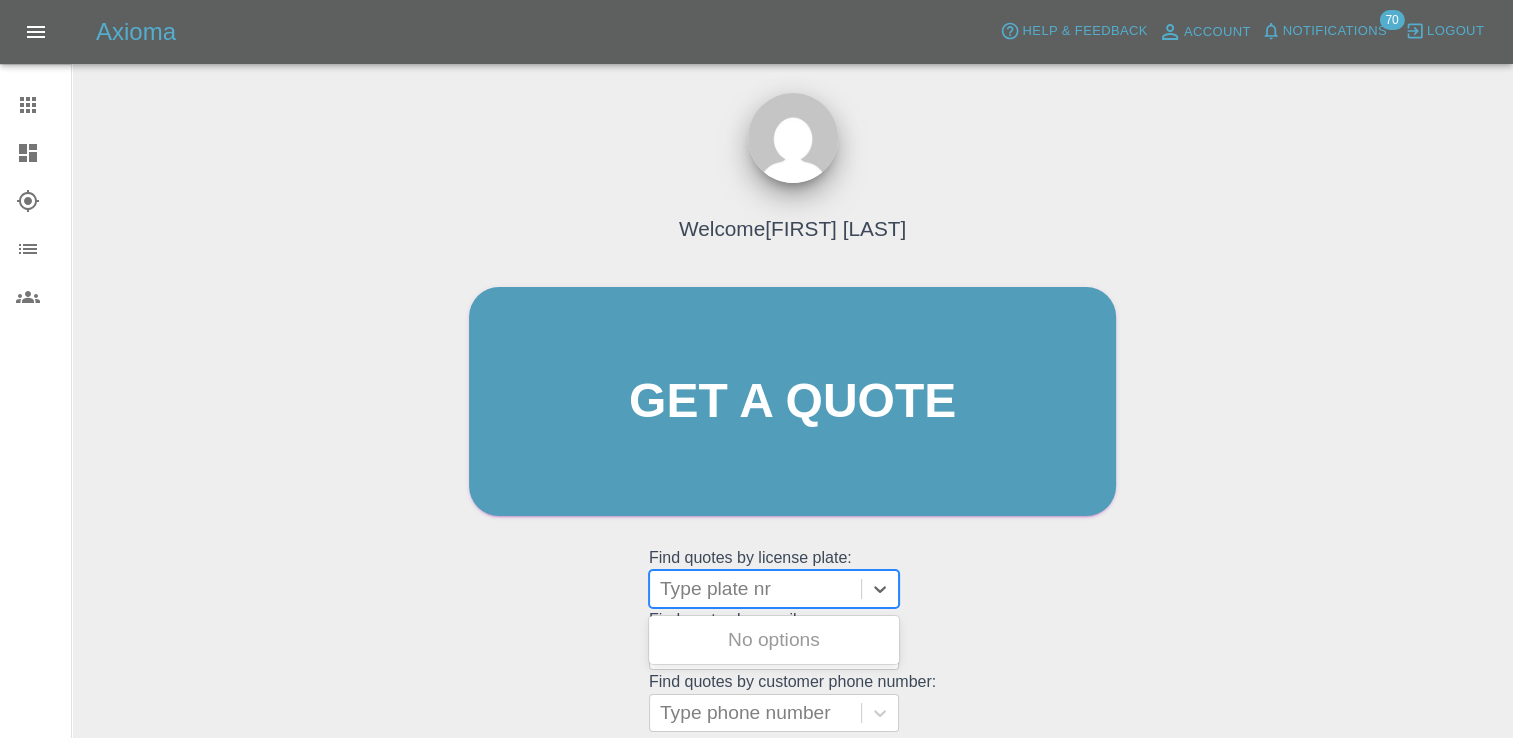 paste on "Its then be checked by the driver prior to leaving and no mention and its then turned up to the customer damaged suggesting it was damaged en route" 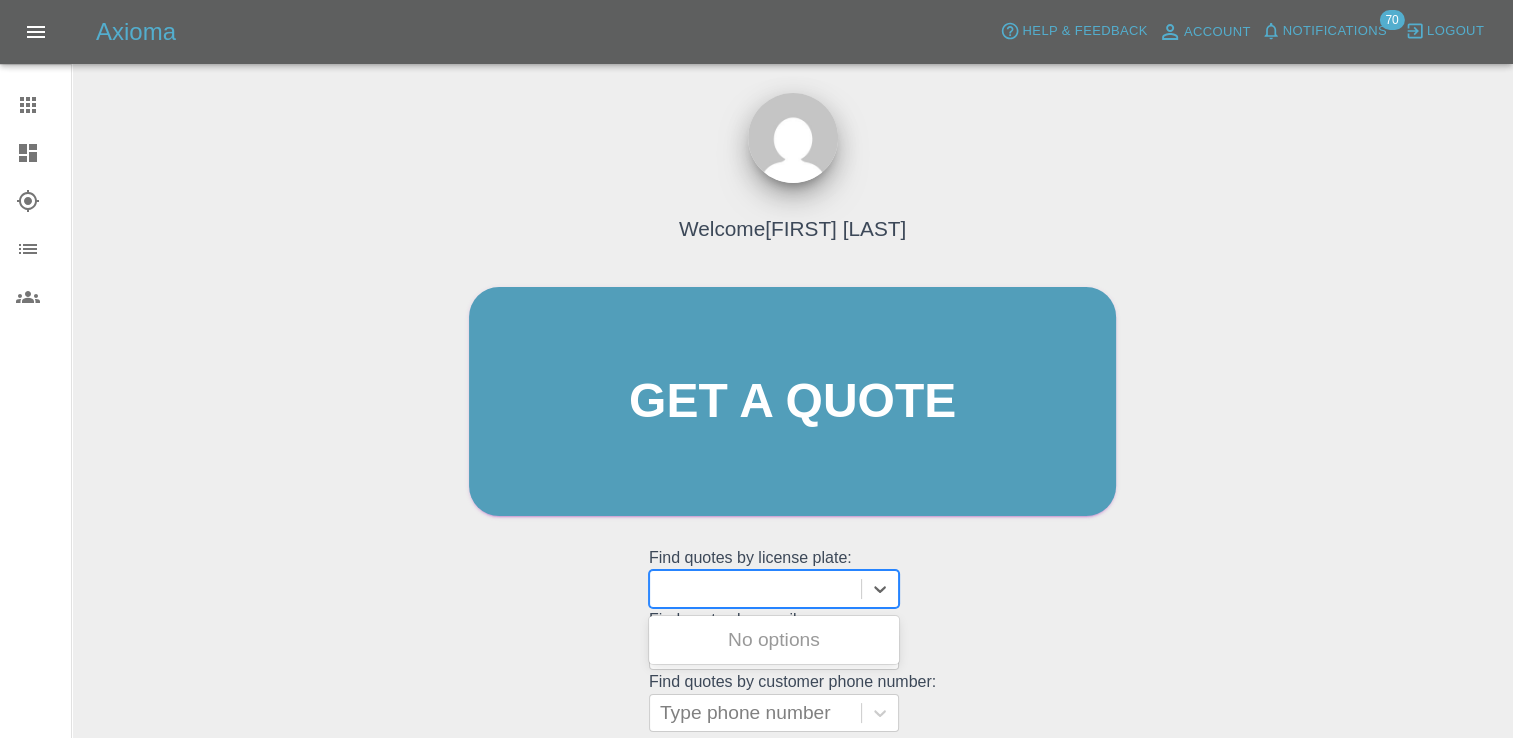 scroll, scrollTop: 0, scrollLeft: 0, axis: both 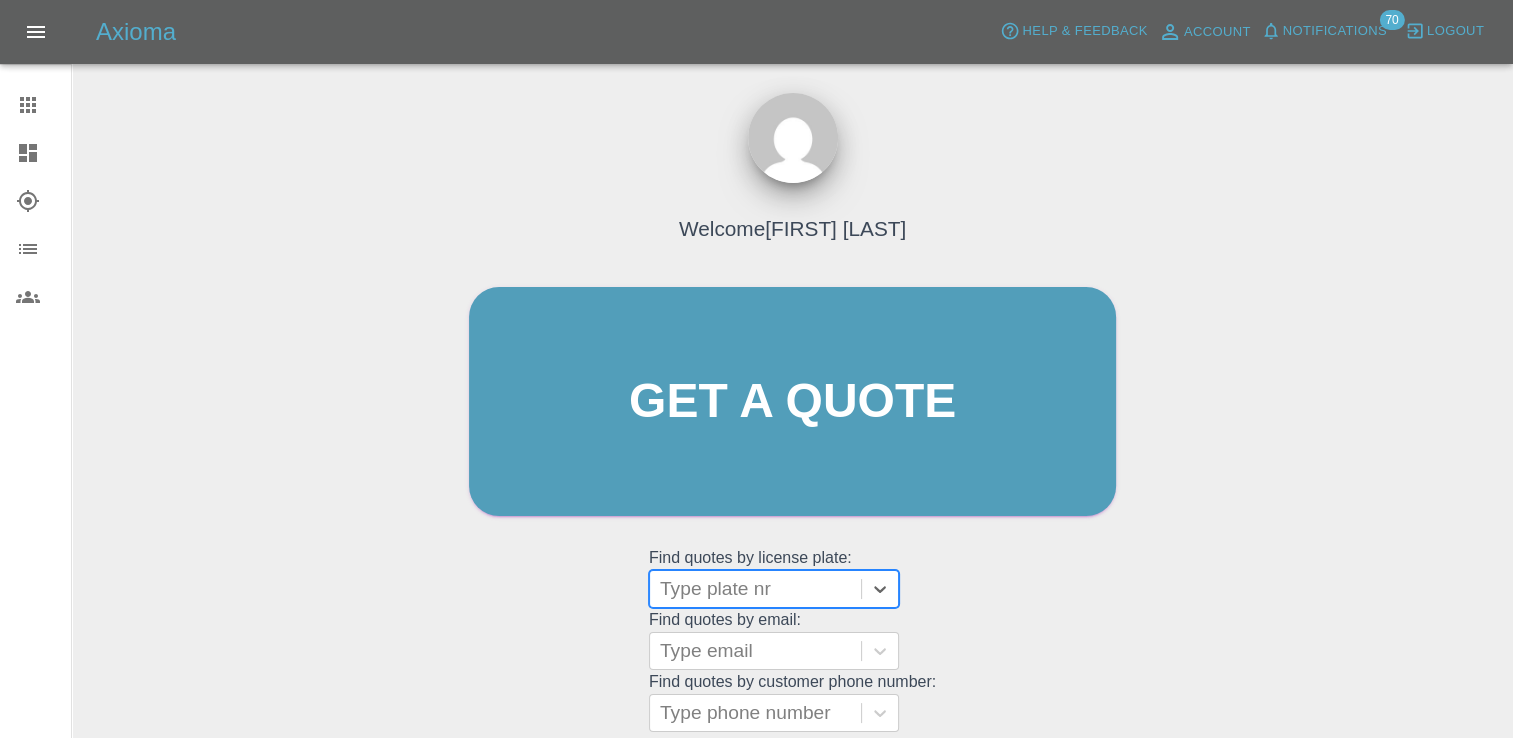 paste on "[POSTCODE]" 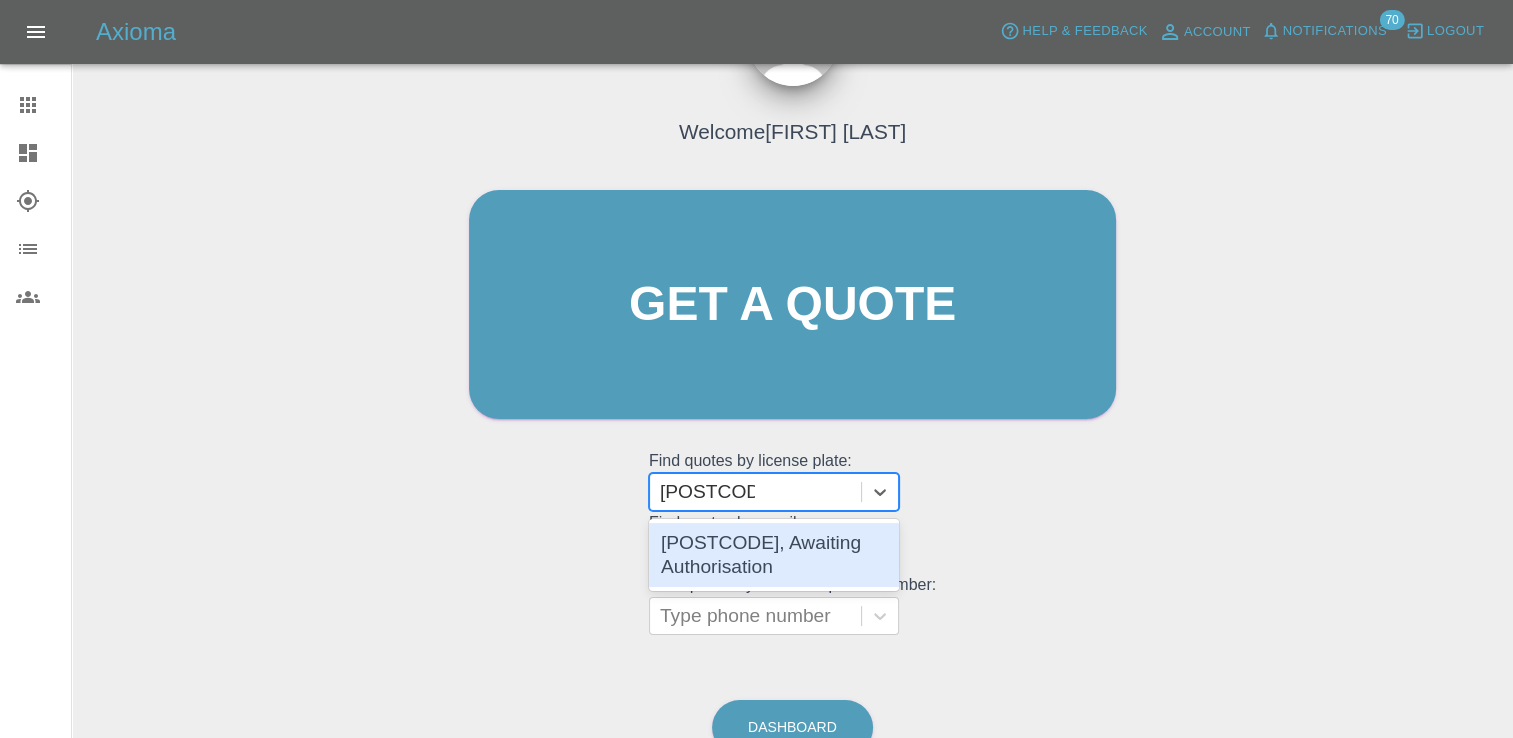 scroll, scrollTop: 100, scrollLeft: 0, axis: vertical 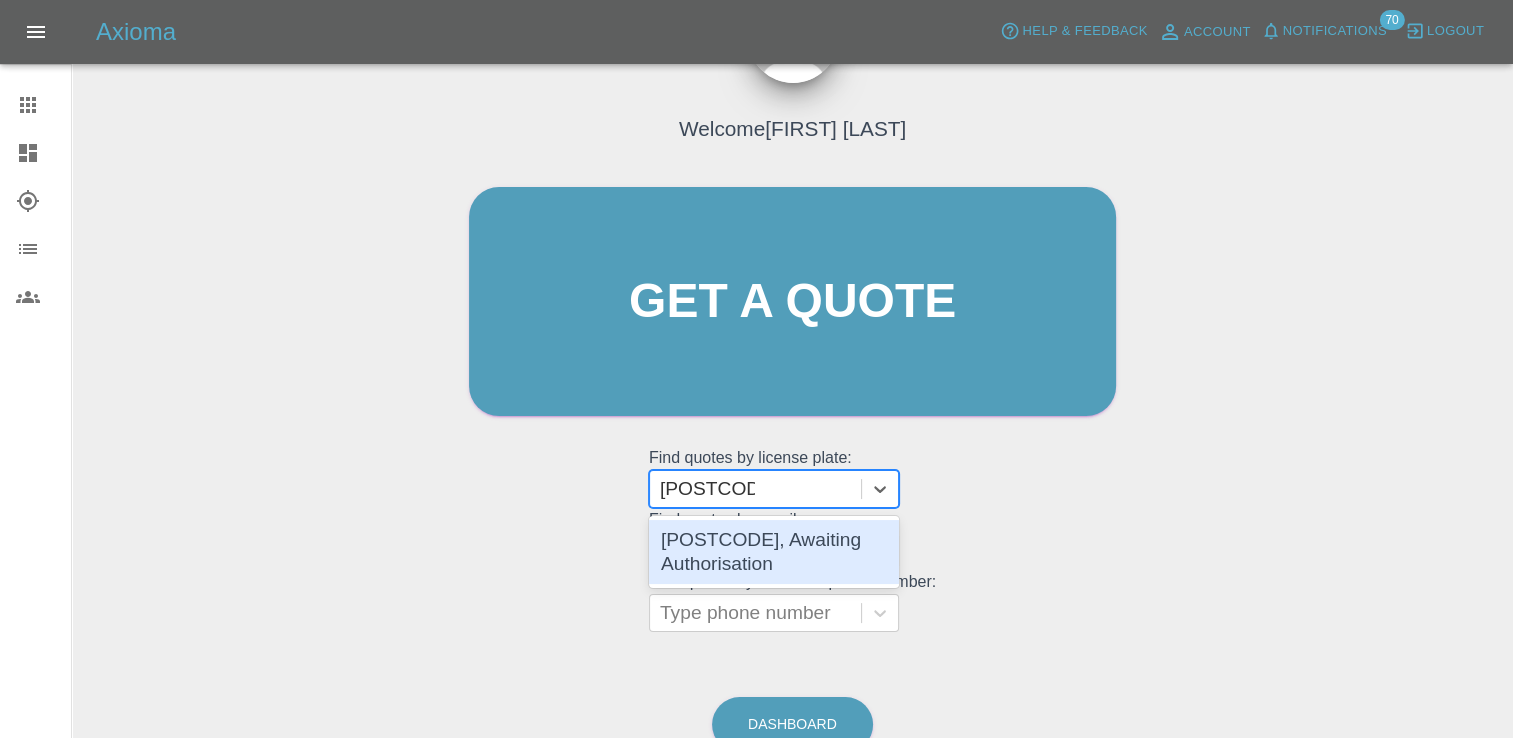 click on "[POSTCODE], Awaiting Authorisation" at bounding box center [774, 552] 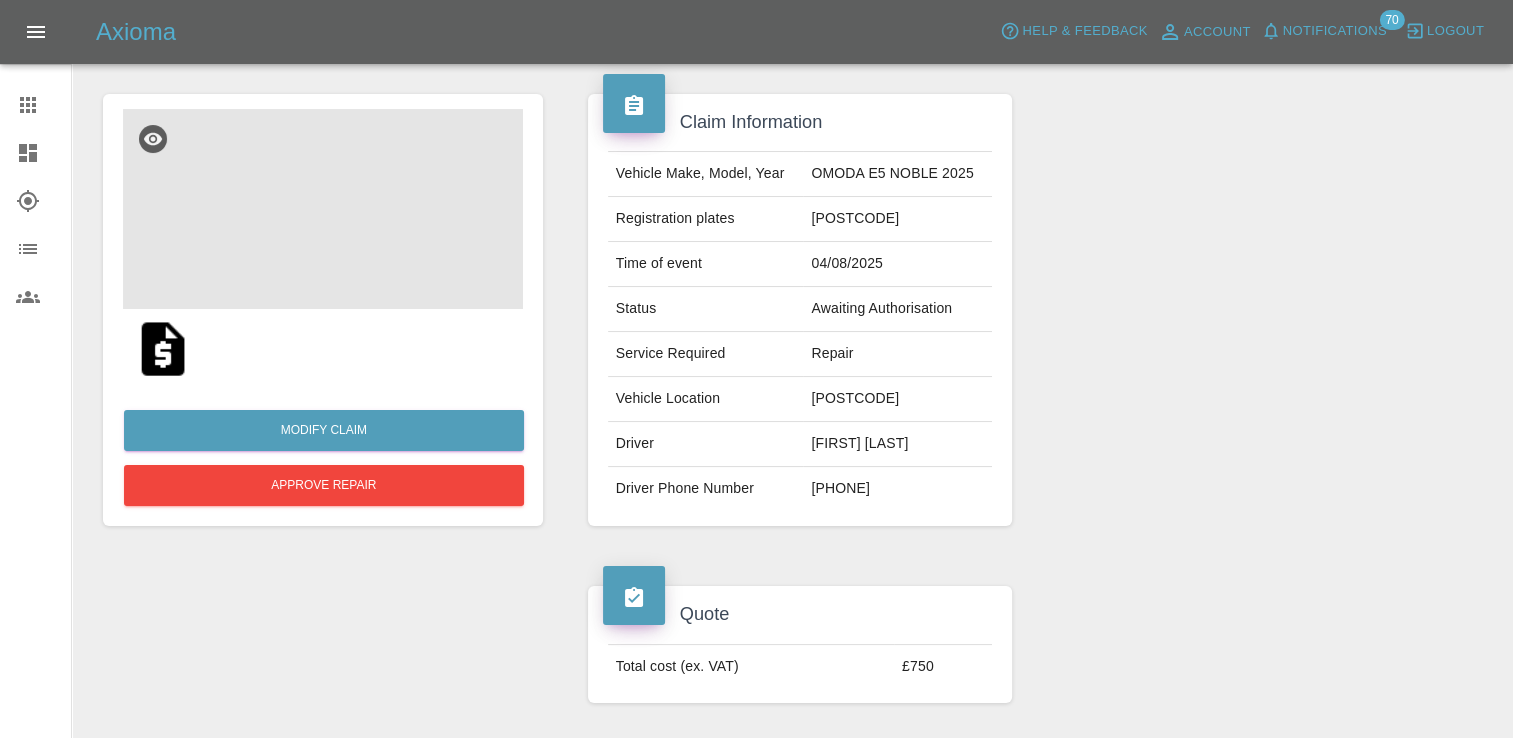 scroll, scrollTop: 200, scrollLeft: 0, axis: vertical 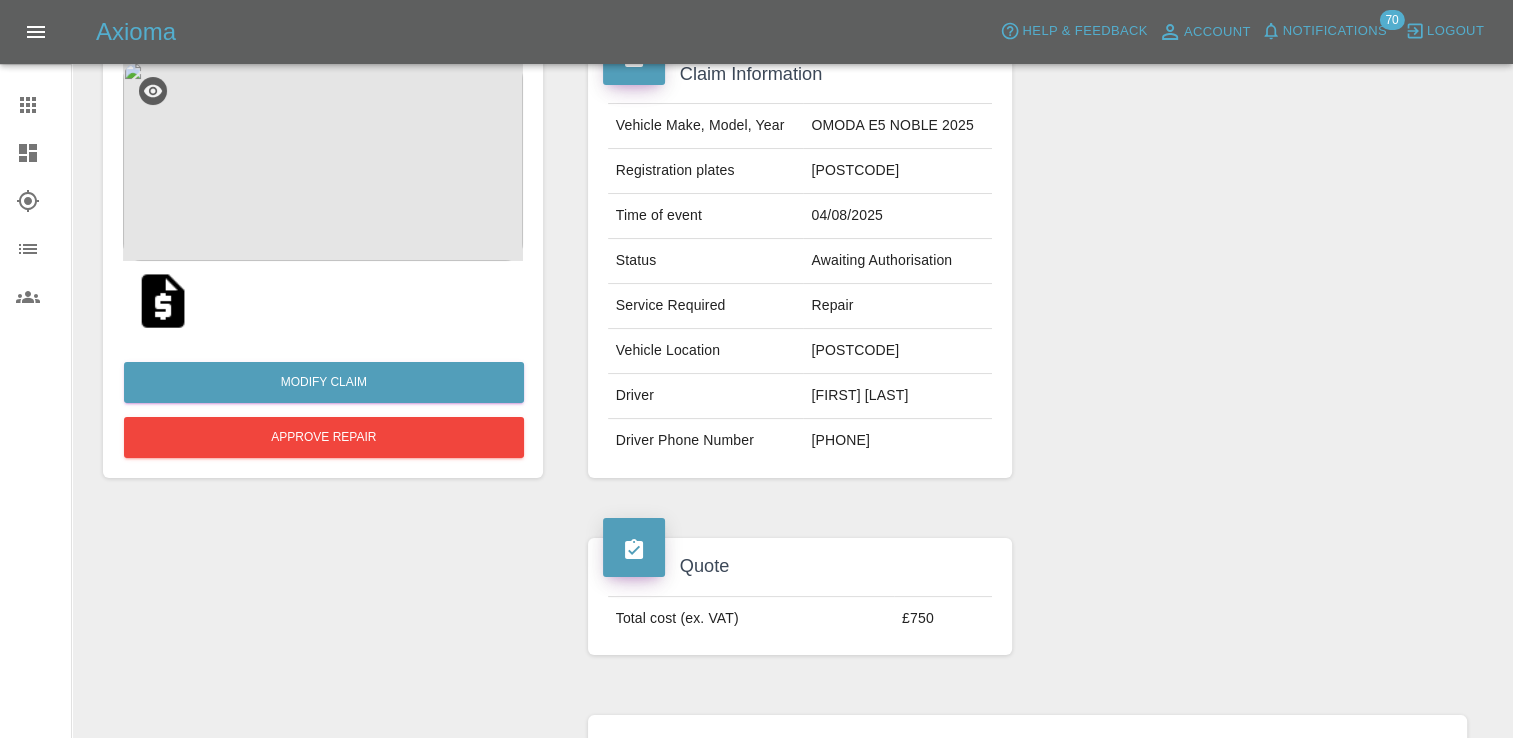 click at bounding box center [163, 301] 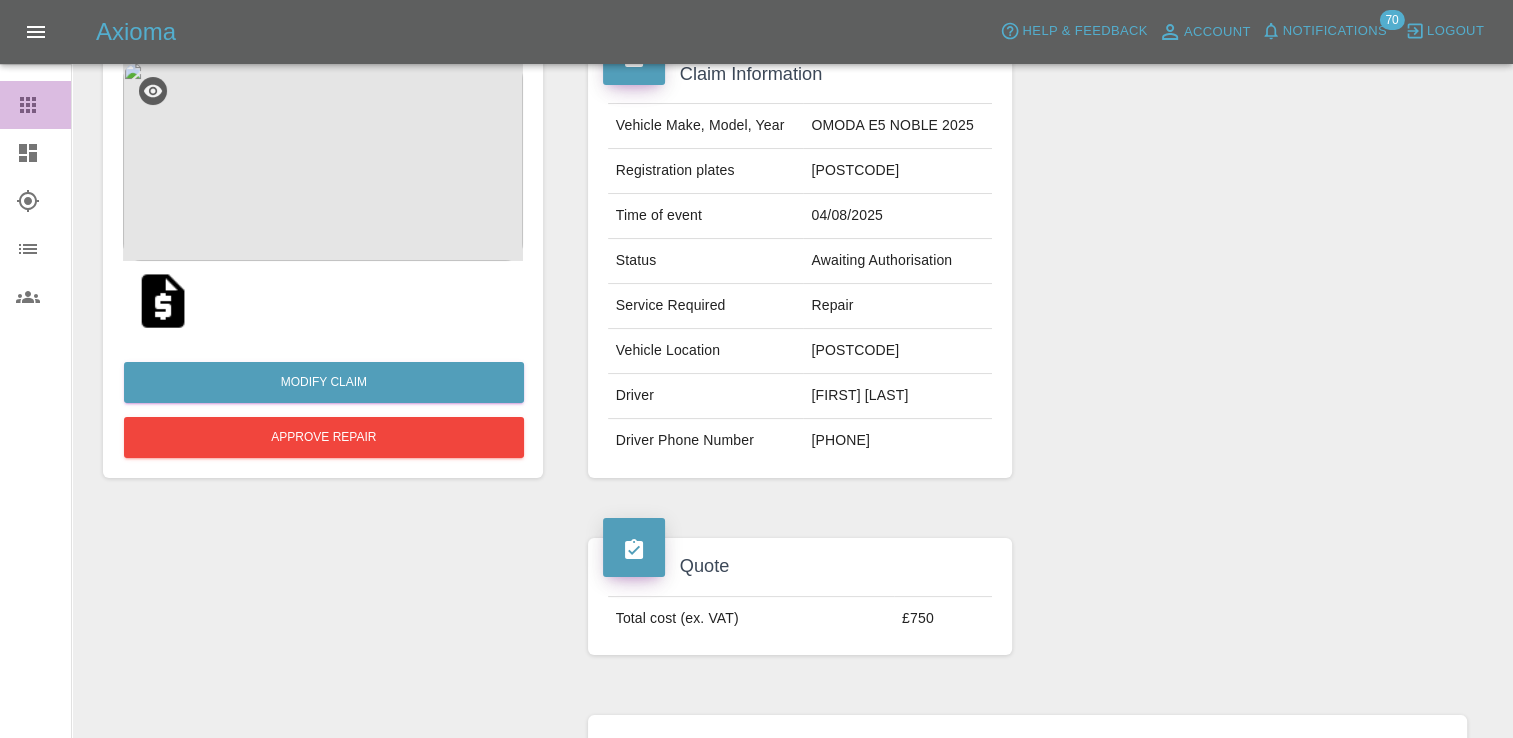 drag, startPoint x: 24, startPoint y: 119, endPoint x: 40, endPoint y: 126, distance: 17.464249 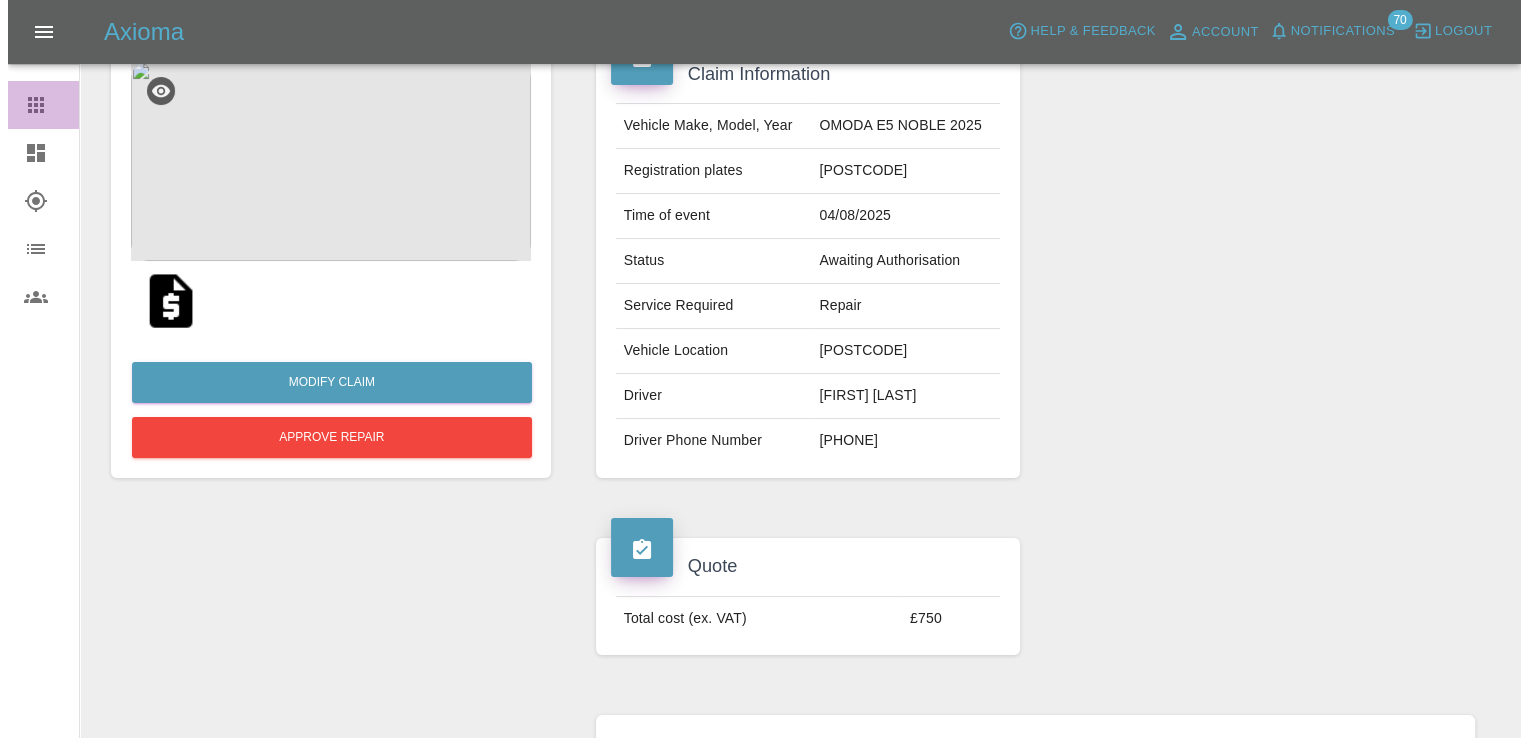 scroll, scrollTop: 198, scrollLeft: 0, axis: vertical 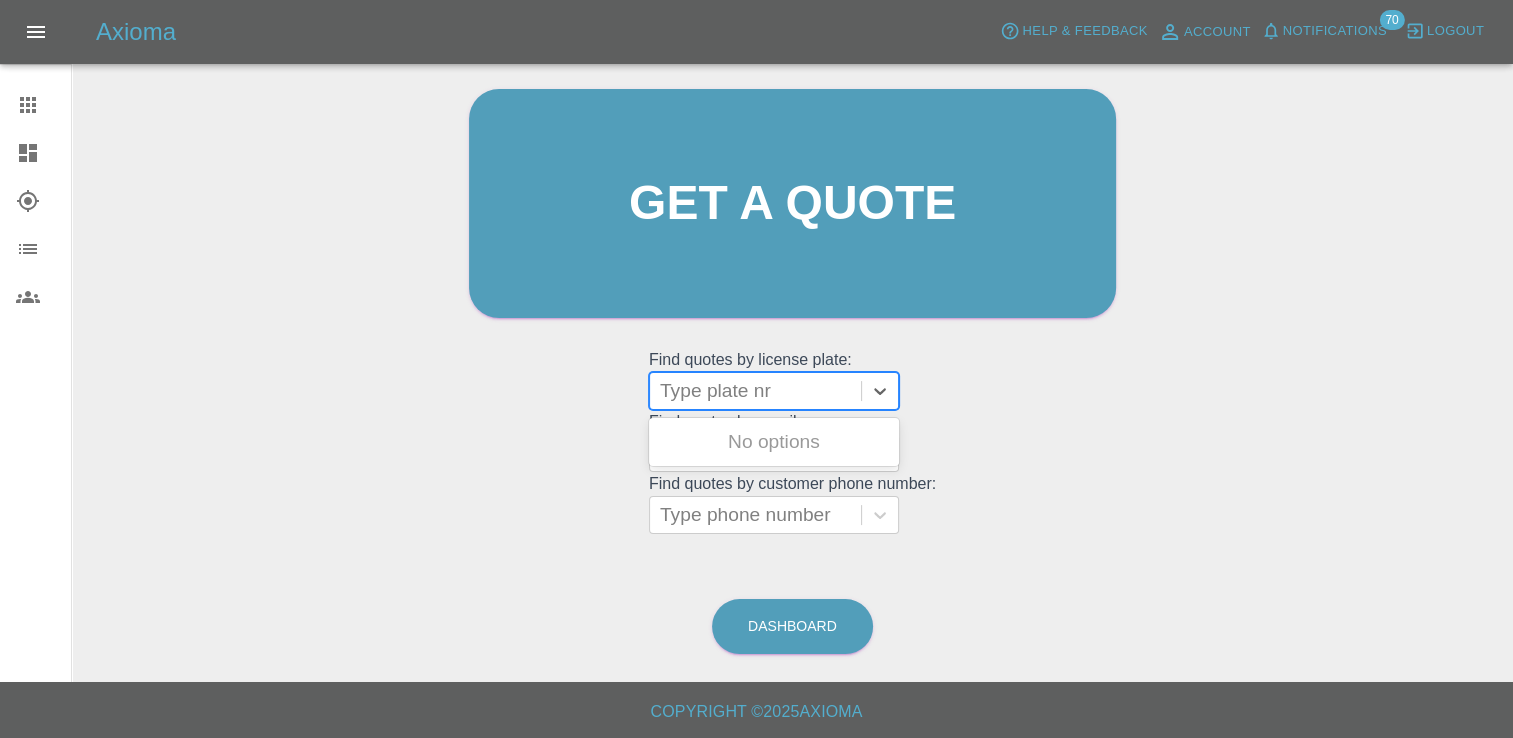 click at bounding box center [755, 391] 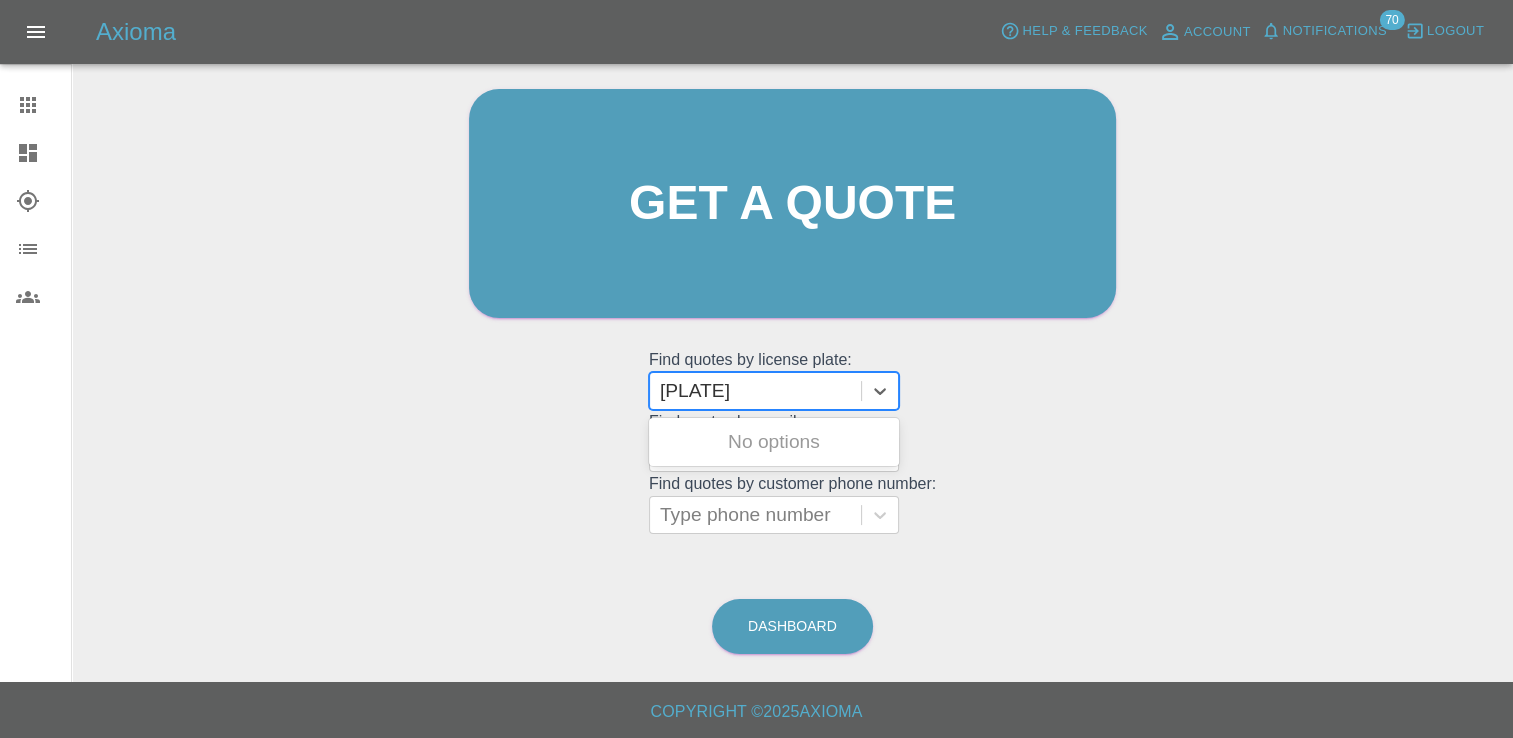 type on "[PLATE]" 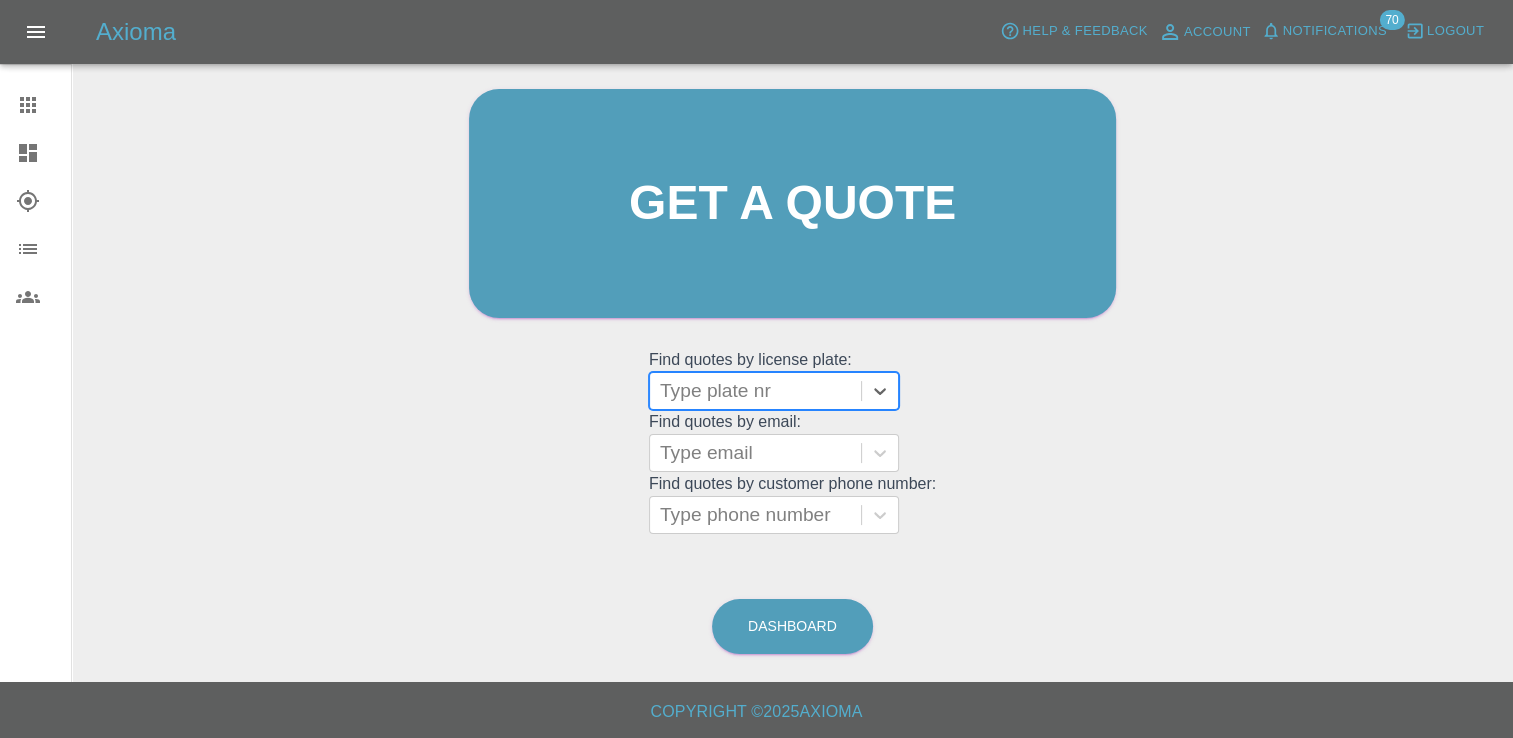 click 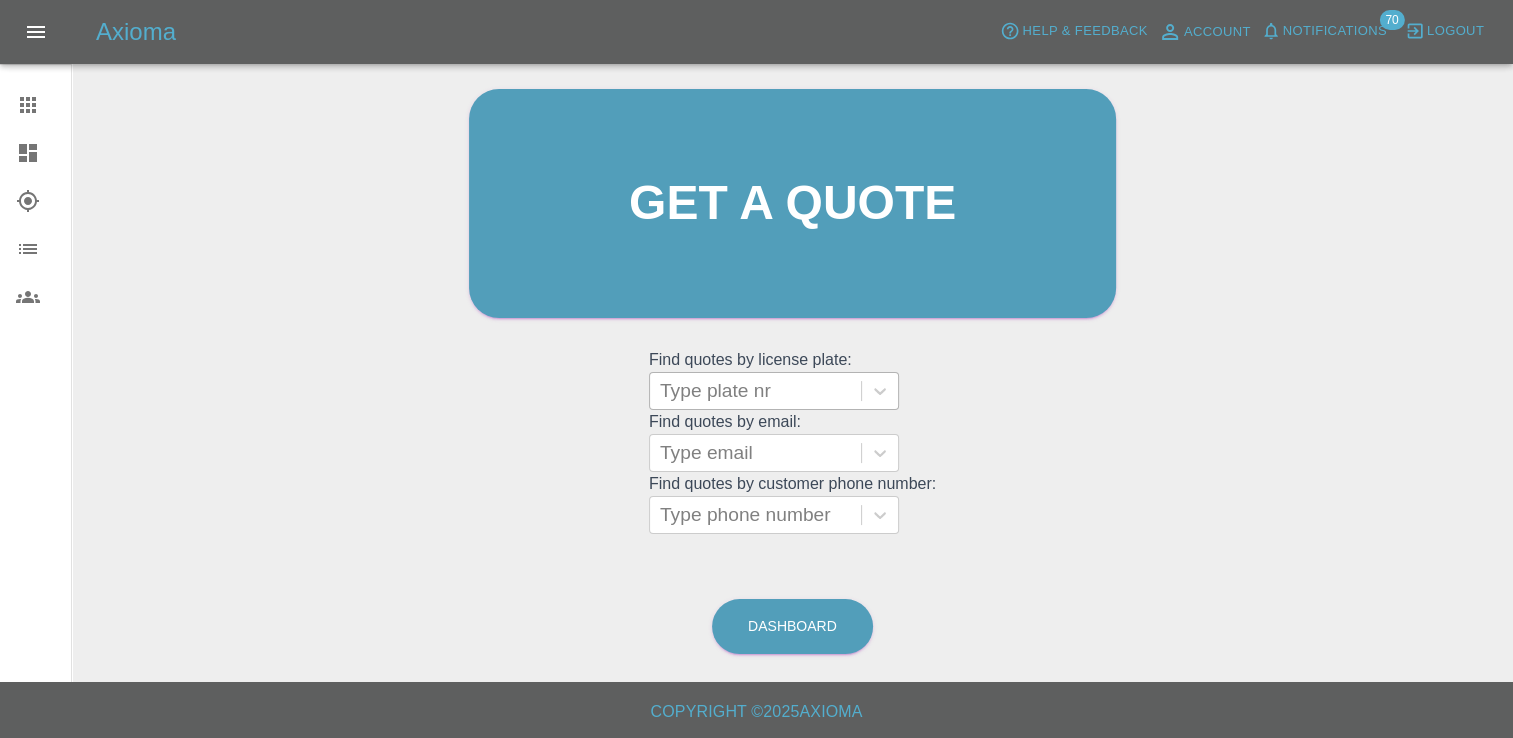 drag, startPoint x: 654, startPoint y: 382, endPoint x: 684, endPoint y: 393, distance: 31.95309 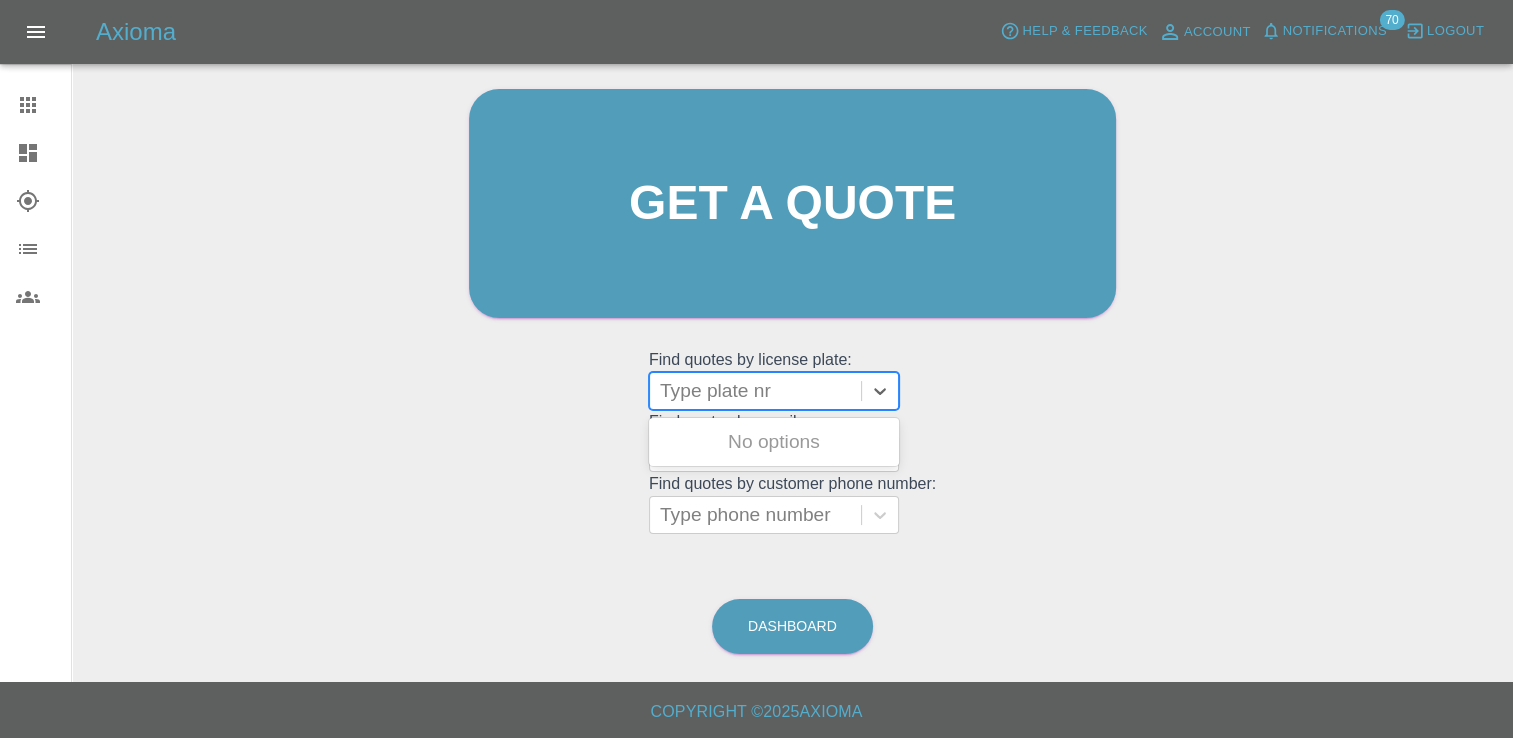 paste on "[PLATE]" 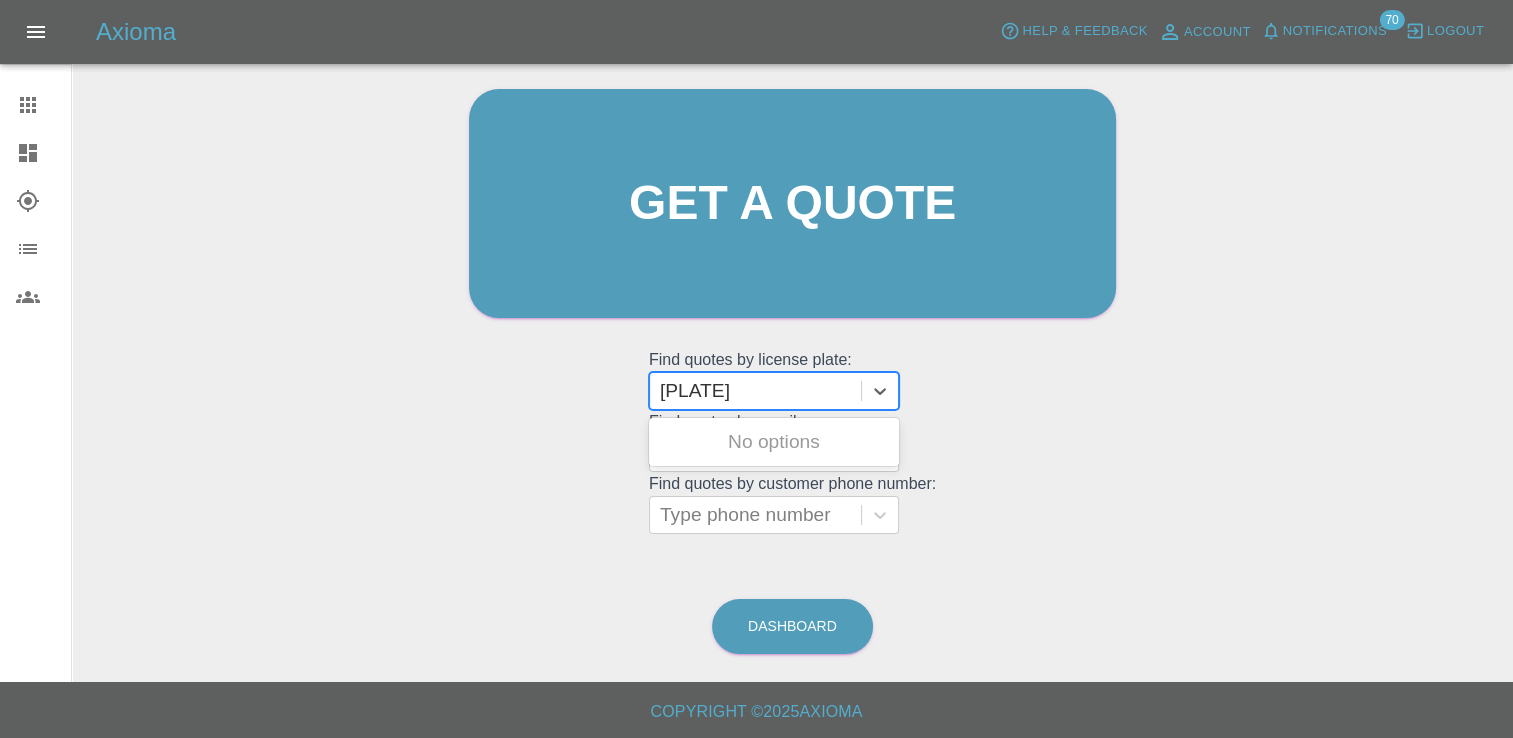 click on "No options" at bounding box center (774, 442) 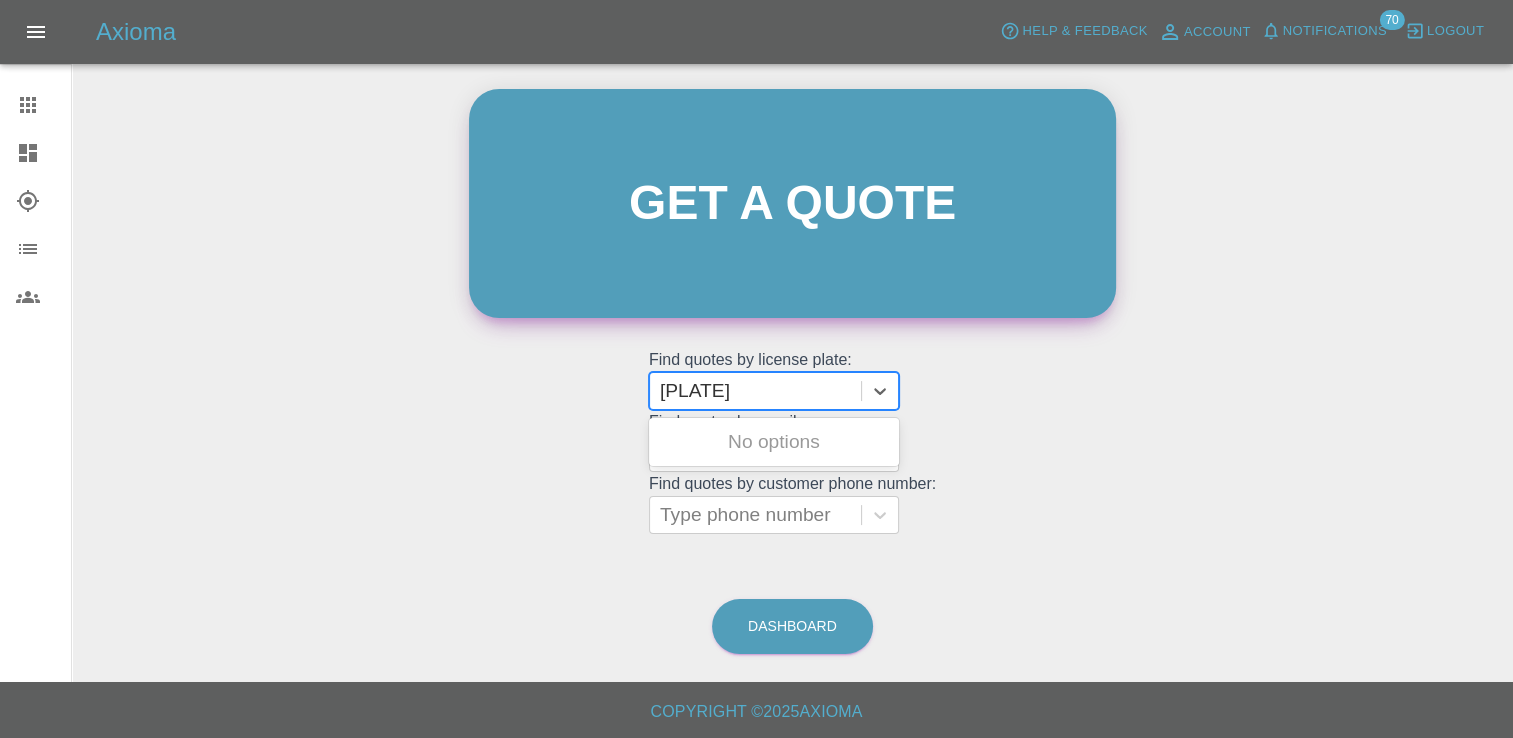 type on "[PLATE]" 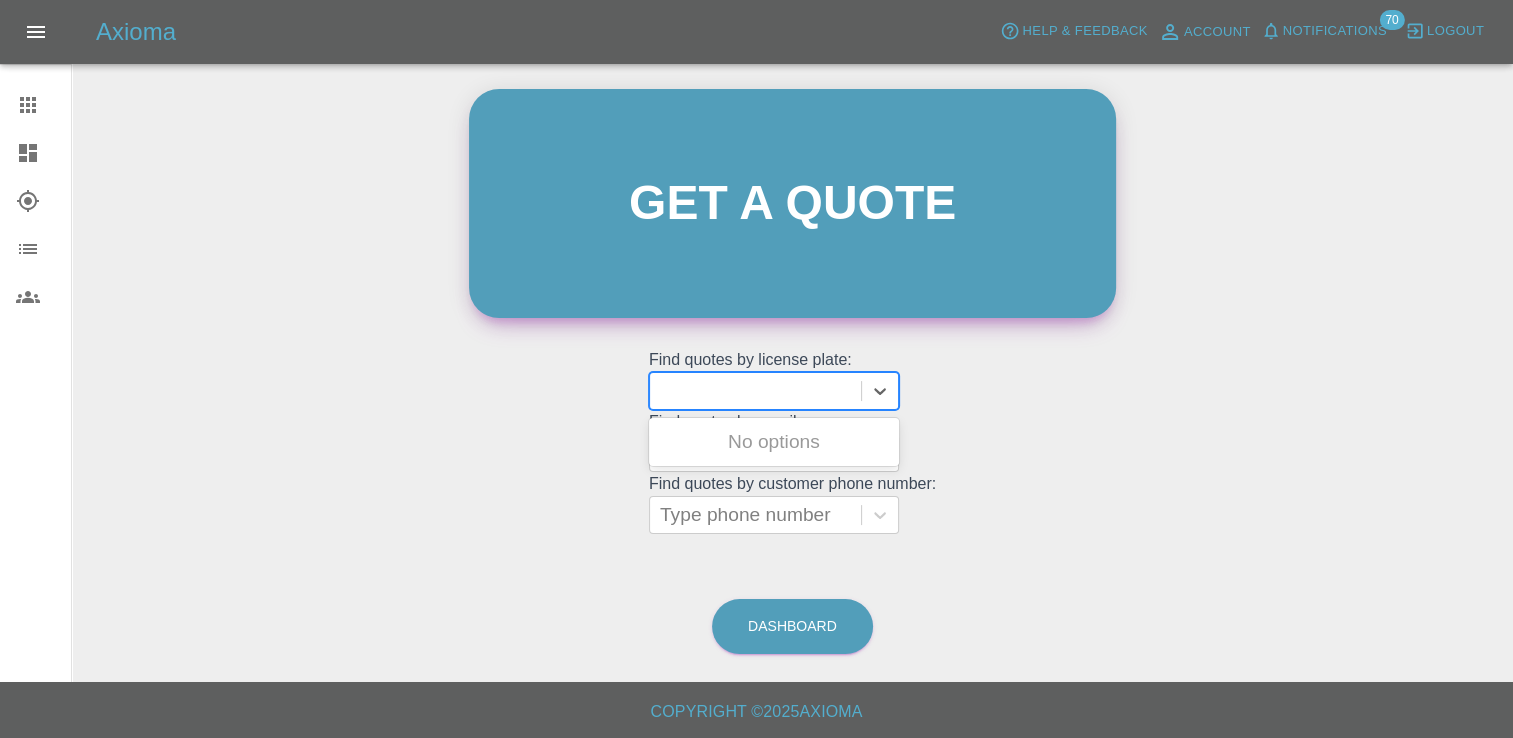 click on "Get a quote" at bounding box center (792, 203) 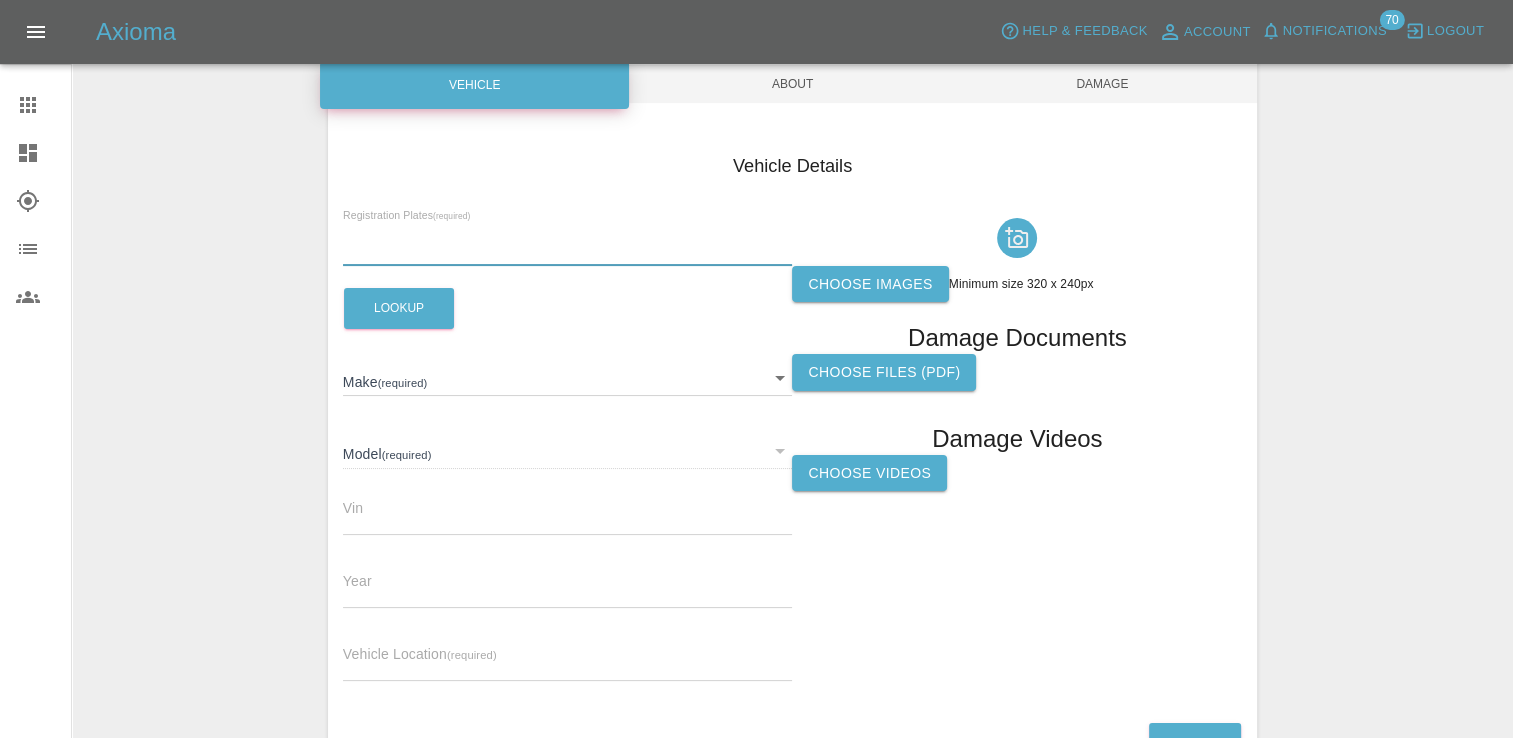 click at bounding box center (568, 251) 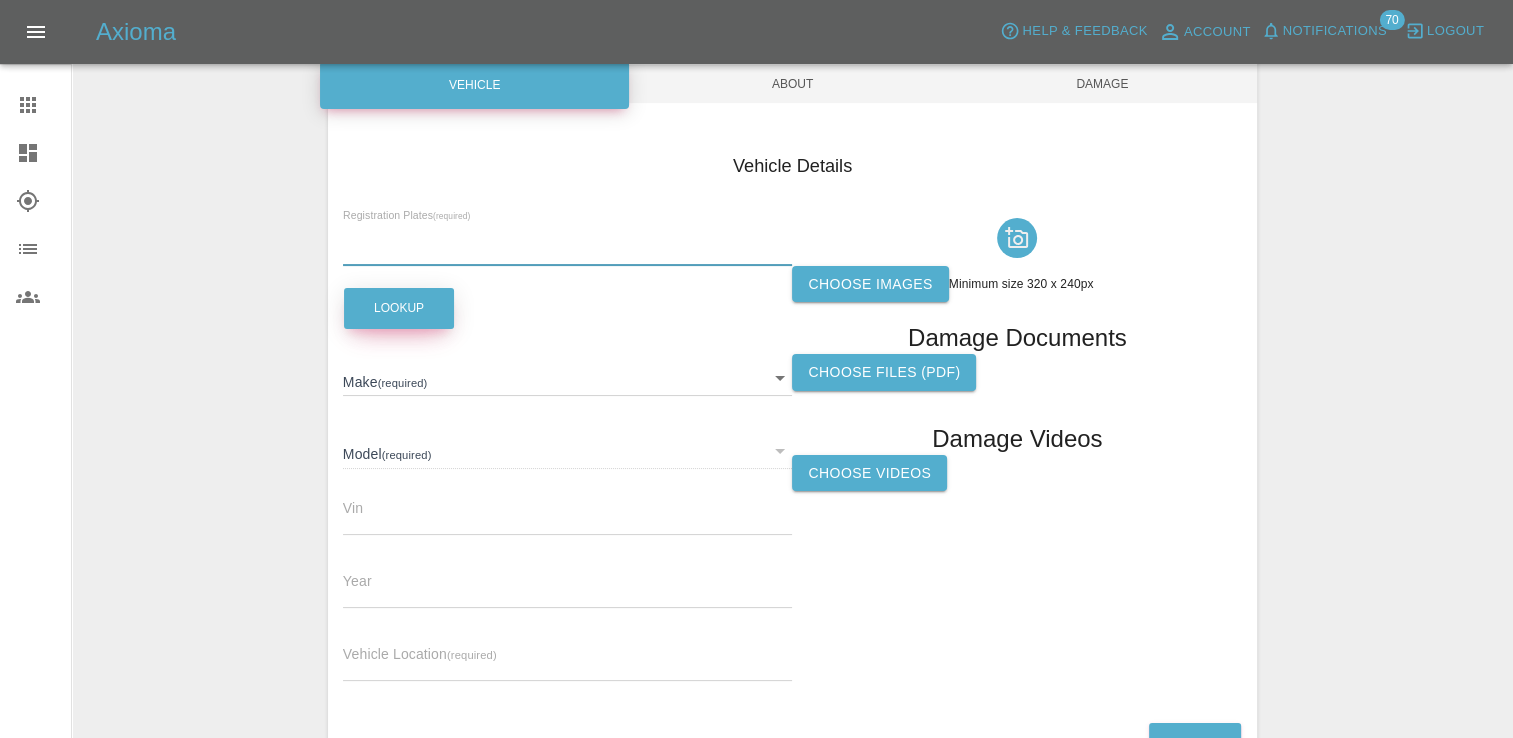 paste on "[PLATE]" 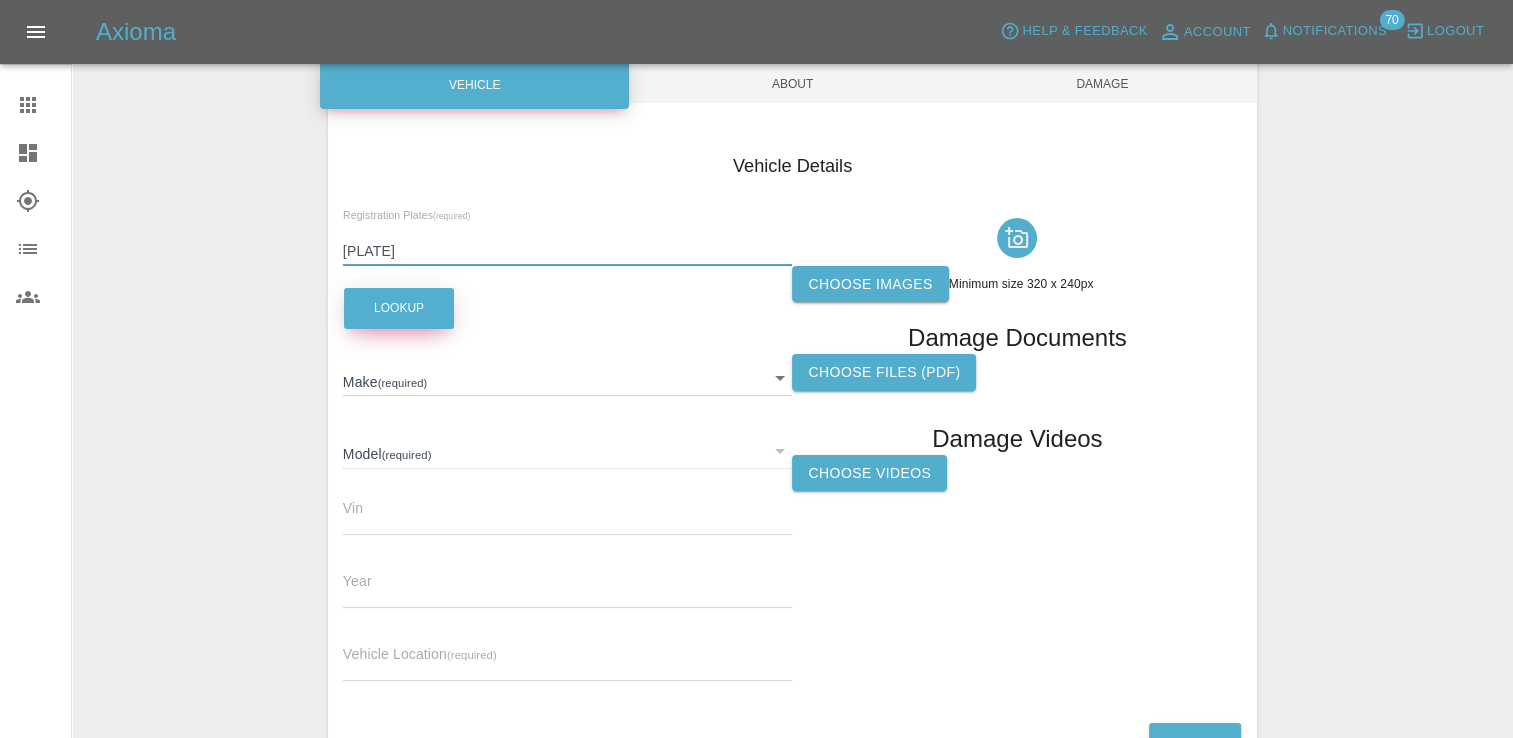 type on "[PLATE]" 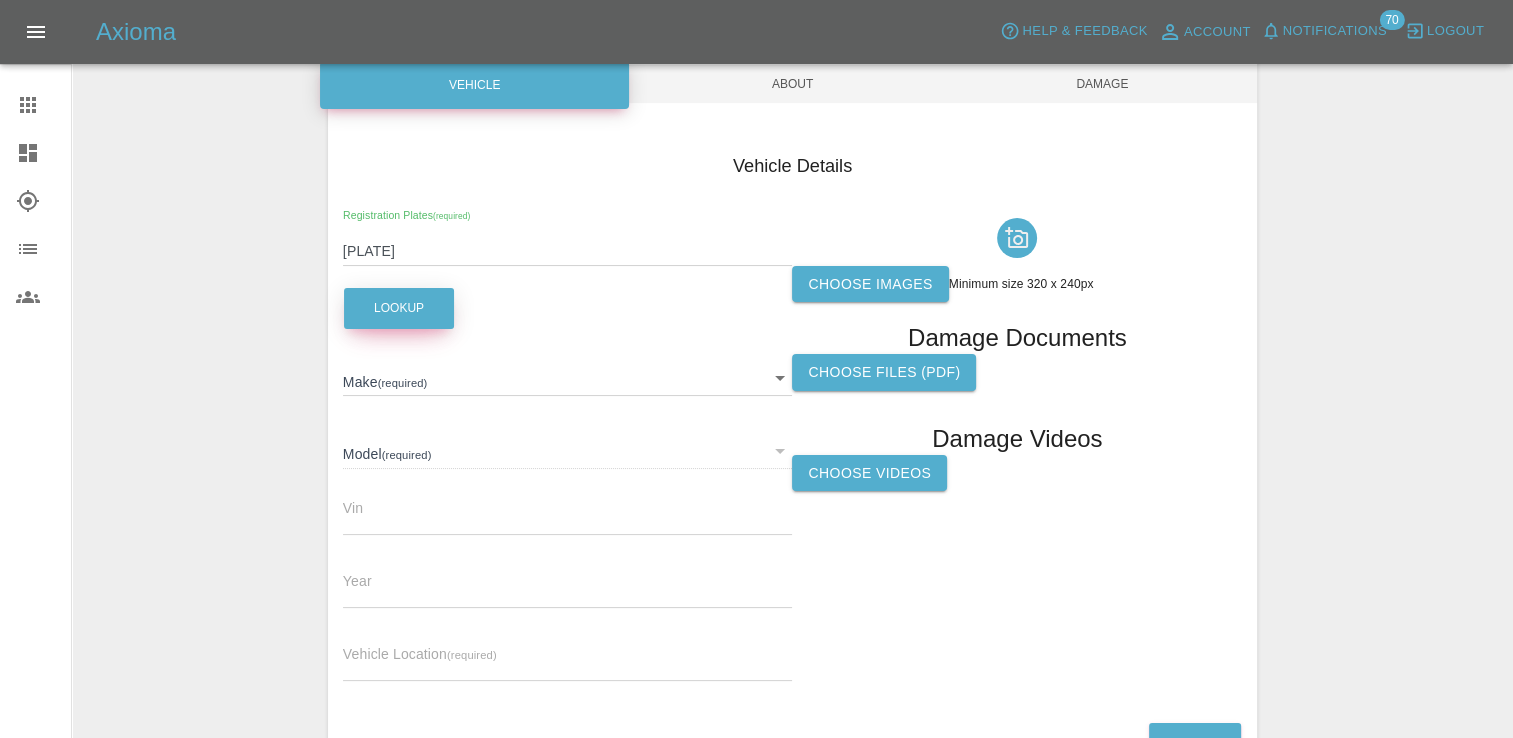 type on "N/A" 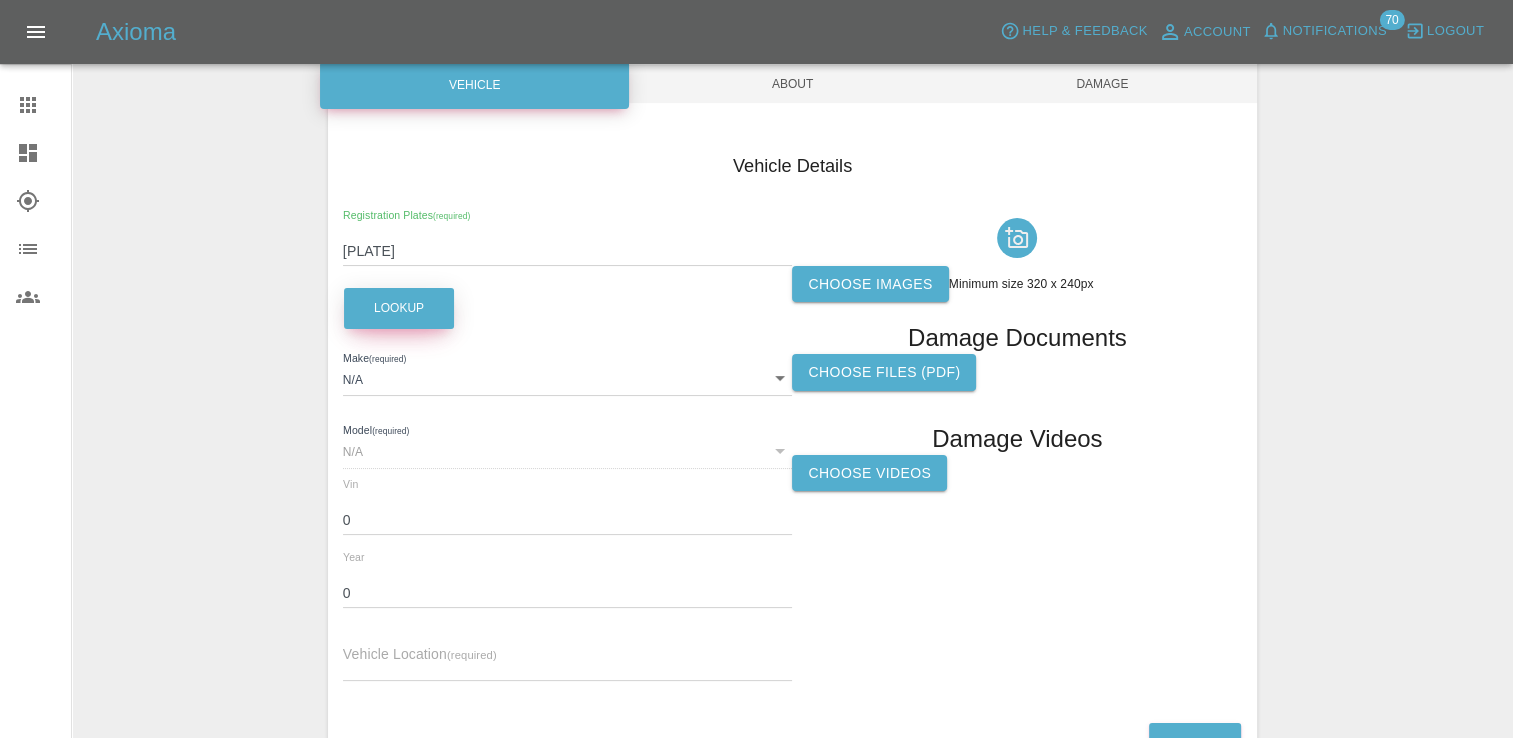 click on "Lookup" at bounding box center [399, 308] 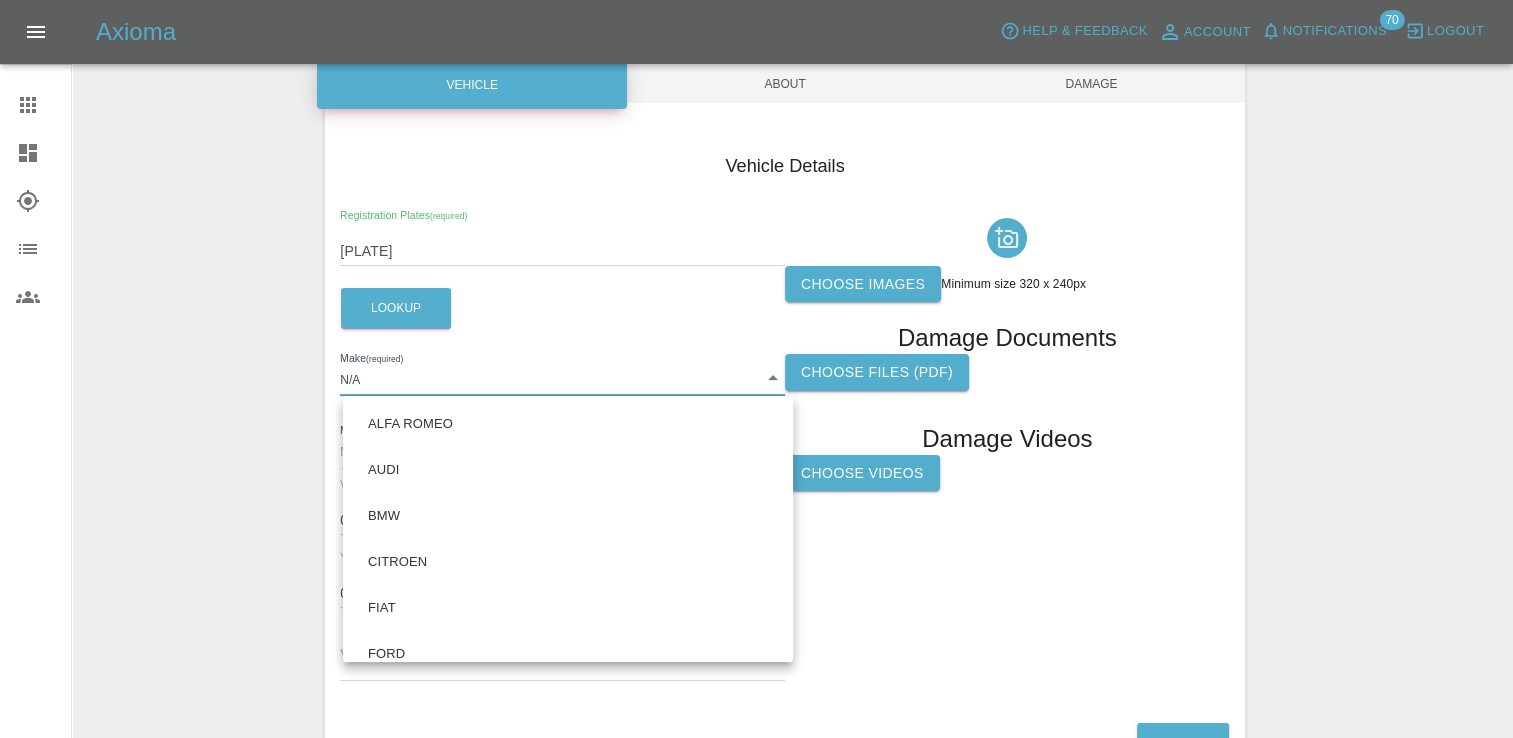 click on "Axioma Help & Feedback Account Notifications 70 Logout Claims Dashboard Explorer Organization Users Enter Claim Details This information will create the claim instance. Vehicle About Damage Vehicle Vehicle Details Registration Plates  (required) [PLATE] Lookup Make  (required) N/A N/A Model  (required) N/A N/A Vin 0 Year 0 Vehicle Location  (required)   Choose images Minimum size 320 x 240px Damage Documents Choose files (pdf) Damage Videos Choose Videos Next Copyright ©  2025  Axioma
ALFA ROMEO AUDI BMW CITROEN FIAT FORD HONDA HYUNDAI JAGUAR KIA LAND ROVER LEXUS MAZDA MERCEDES MG MINI MITSUBISHI NISSAN PEUGEOT PORSCHE RENAULT SAAB SEAT SKODA SUZUKI TOYOTA VAUXHALL VOLKSWAGEN VOLVO" at bounding box center (756, 338) 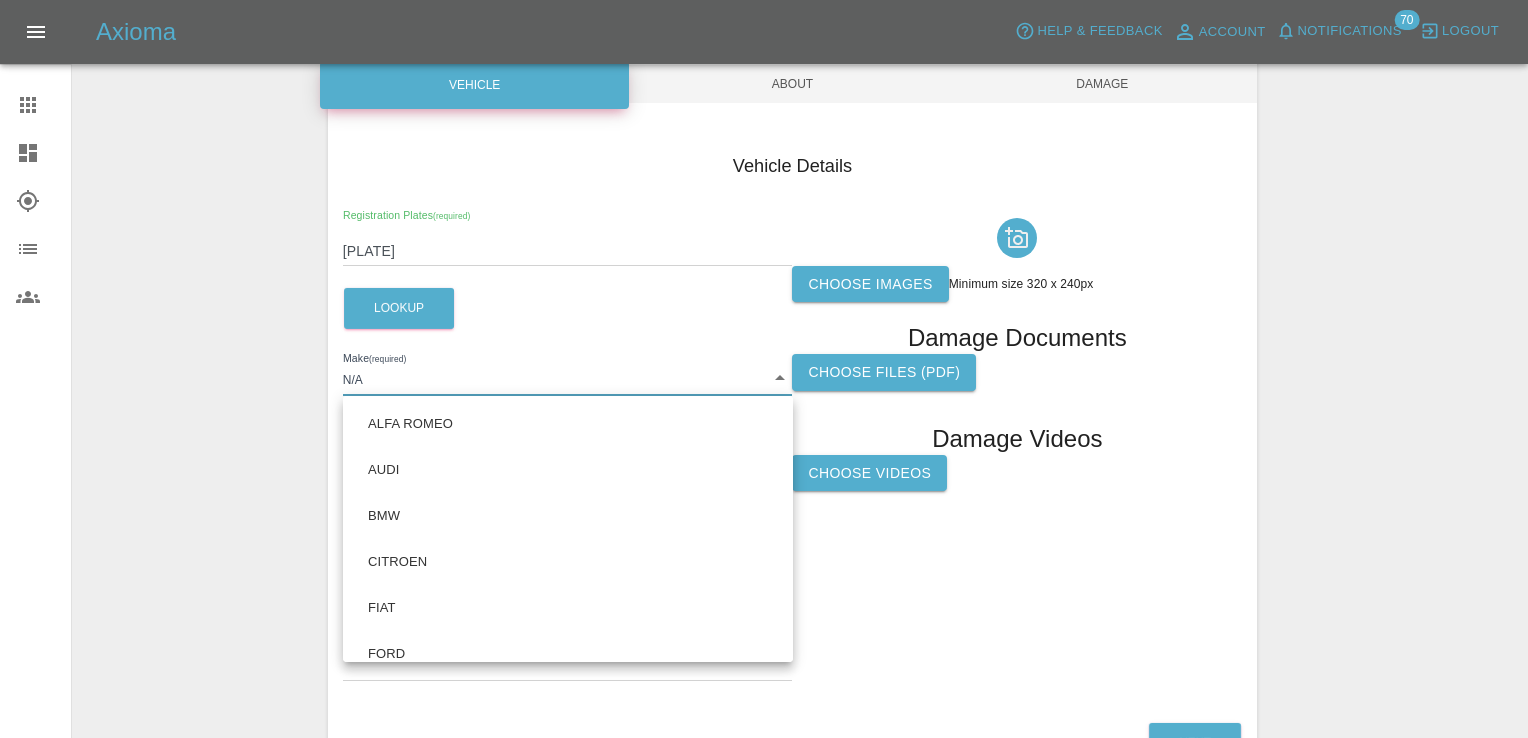 type 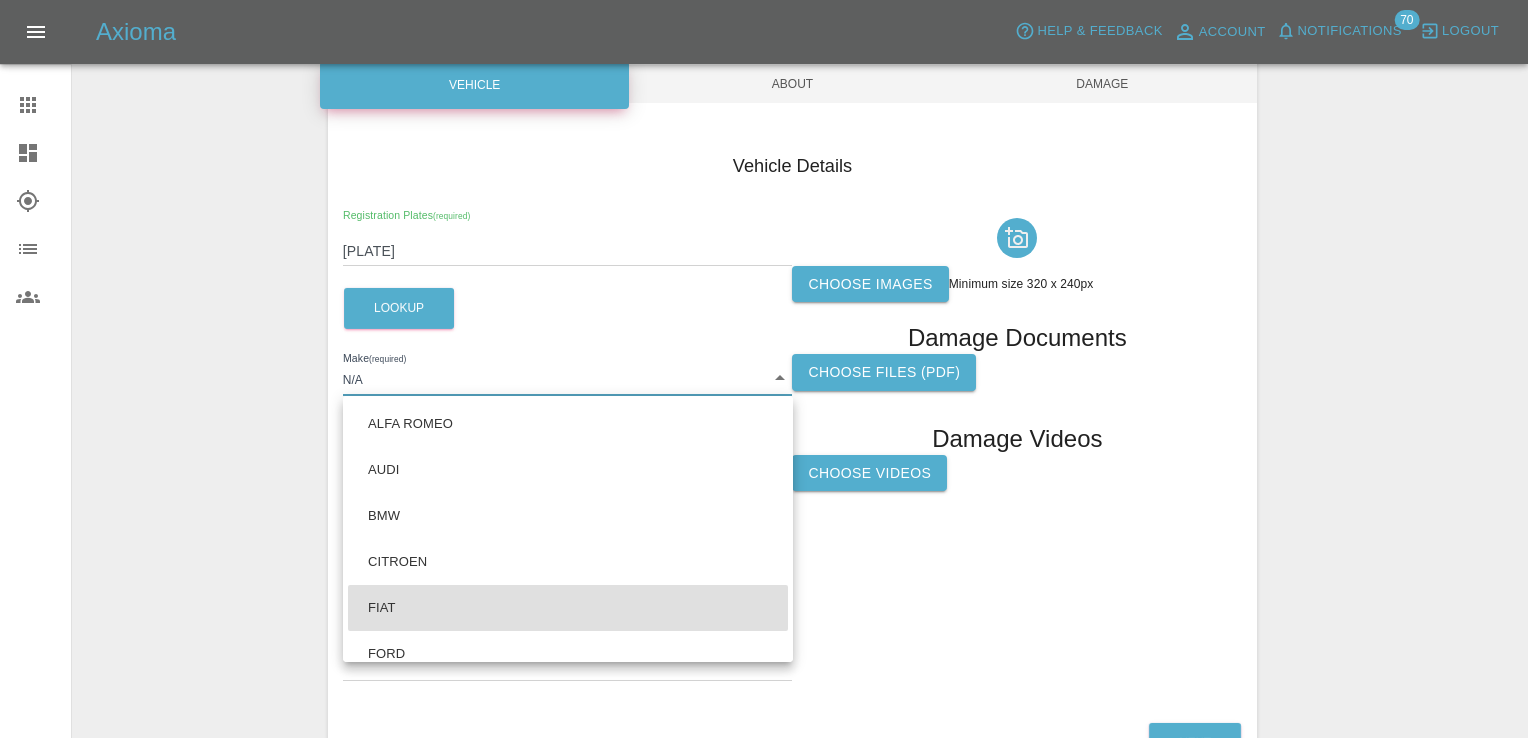 type 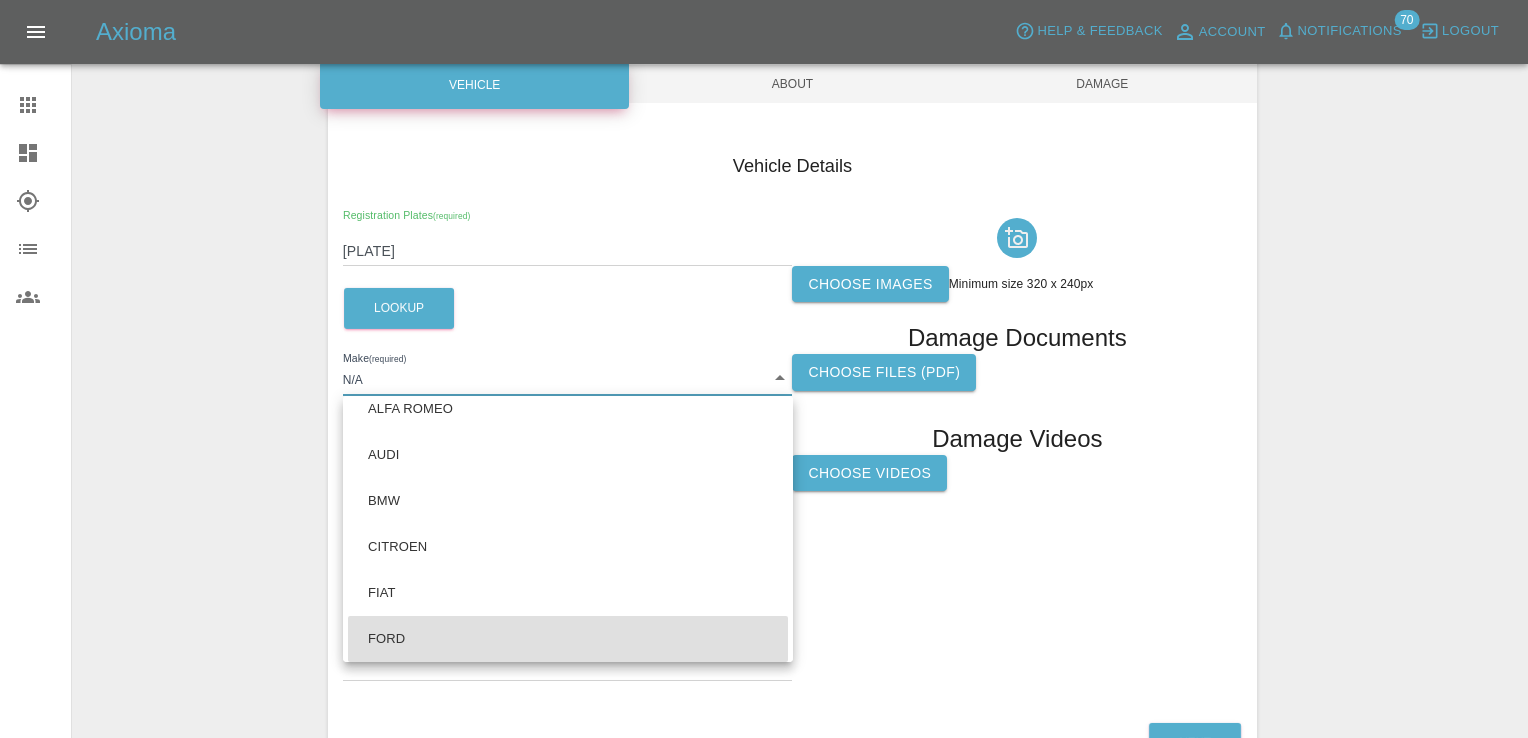 type on "FORD" 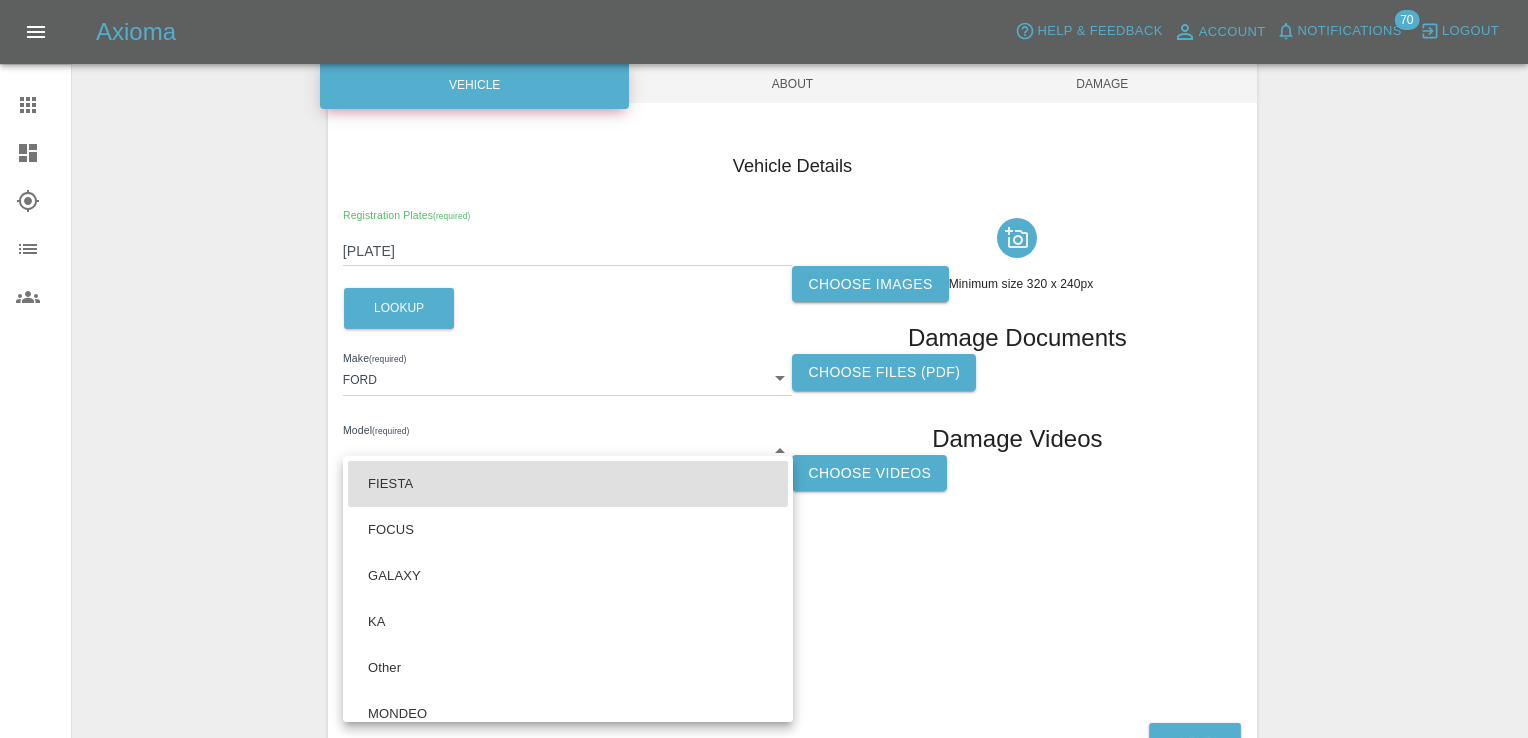 click on "Axioma Help & Feedback Account Notifications 70 Logout Claims Dashboard Explorer Organization Users Enter Claim Details This information will create the claim instance. Vehicle About Damage Vehicle Vehicle Details Registration Plates  (required) [PLATE] Lookup Make  (required) FORD FORD Model  (required) ​ Vin 0 Year 0 Vehicle Location  (required)   Choose images Minimum size 320 x 240px Damage Documents Choose files (pdf) Damage Videos Choose Videos Next Copyright ©  2025  Axioma
FIESTA FOCUS GALAXY KA Other MONDEO" at bounding box center (764, 338) 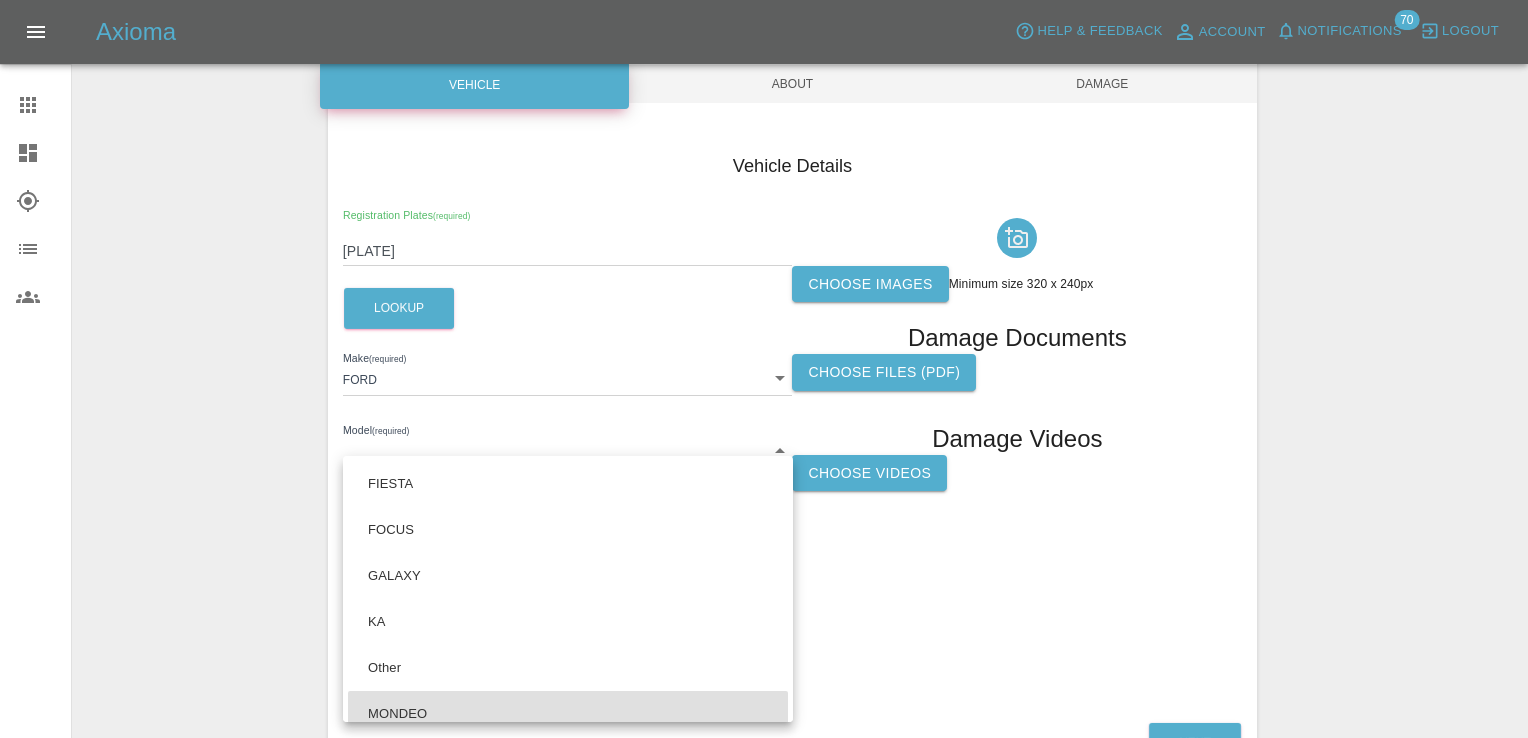 type 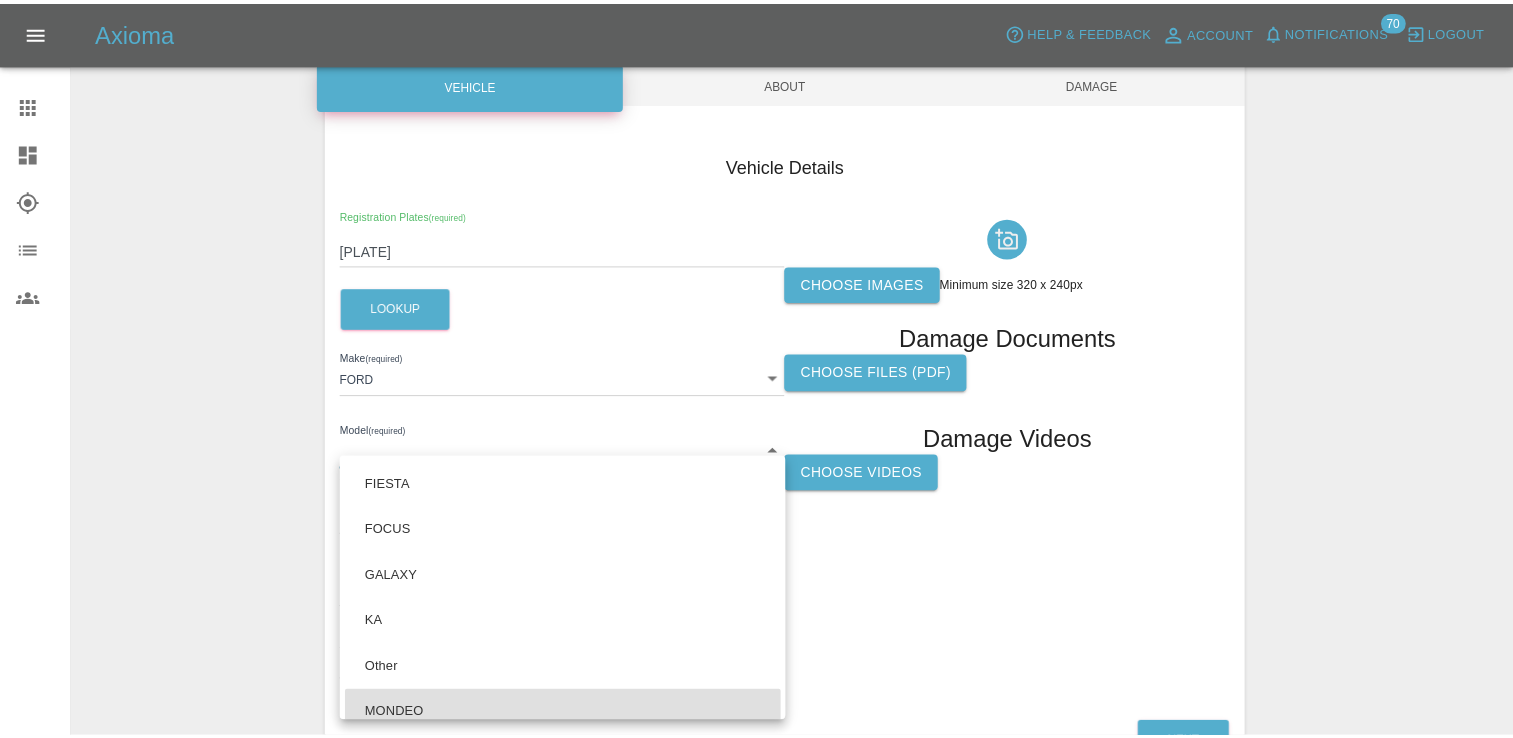 scroll, scrollTop: 15, scrollLeft: 0, axis: vertical 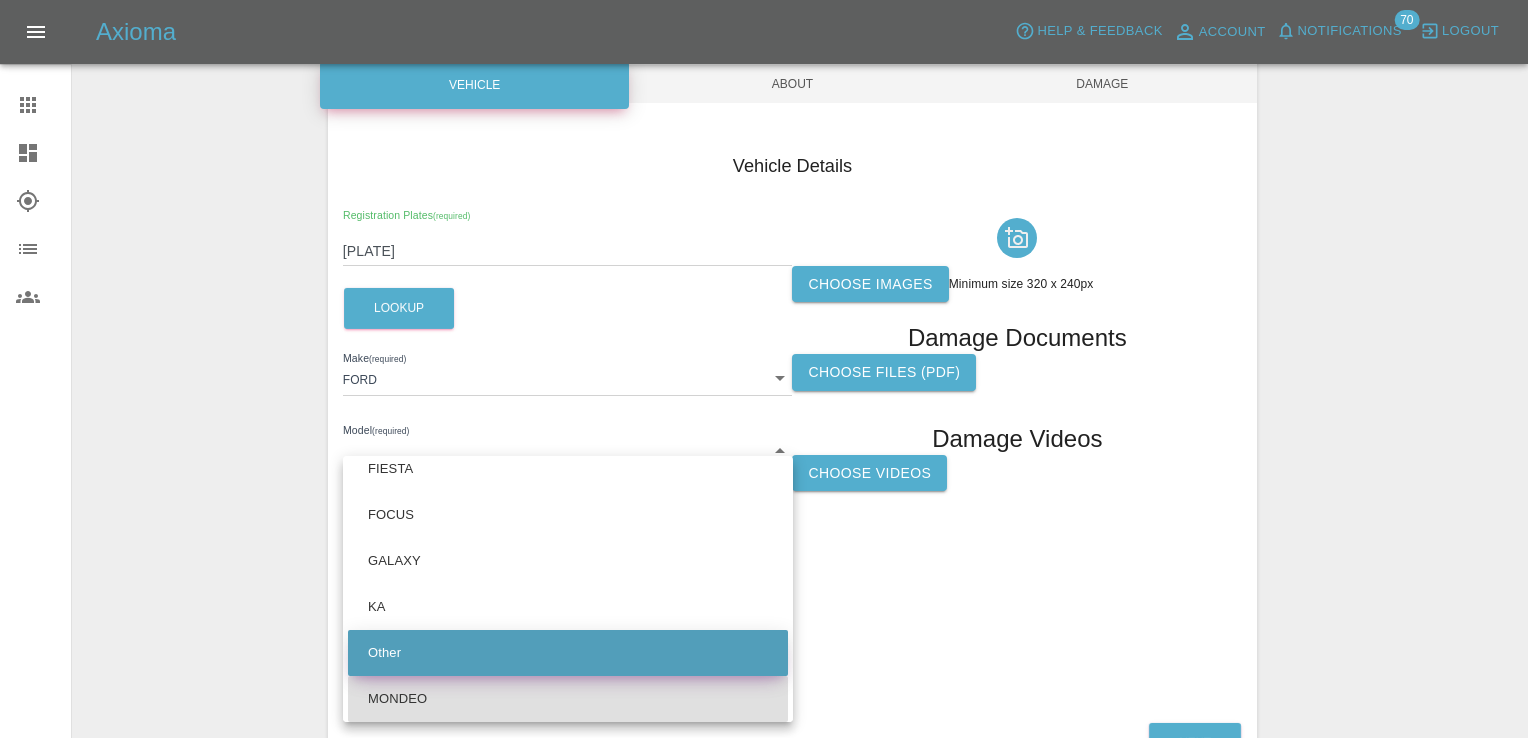click on "Other" at bounding box center [568, 653] 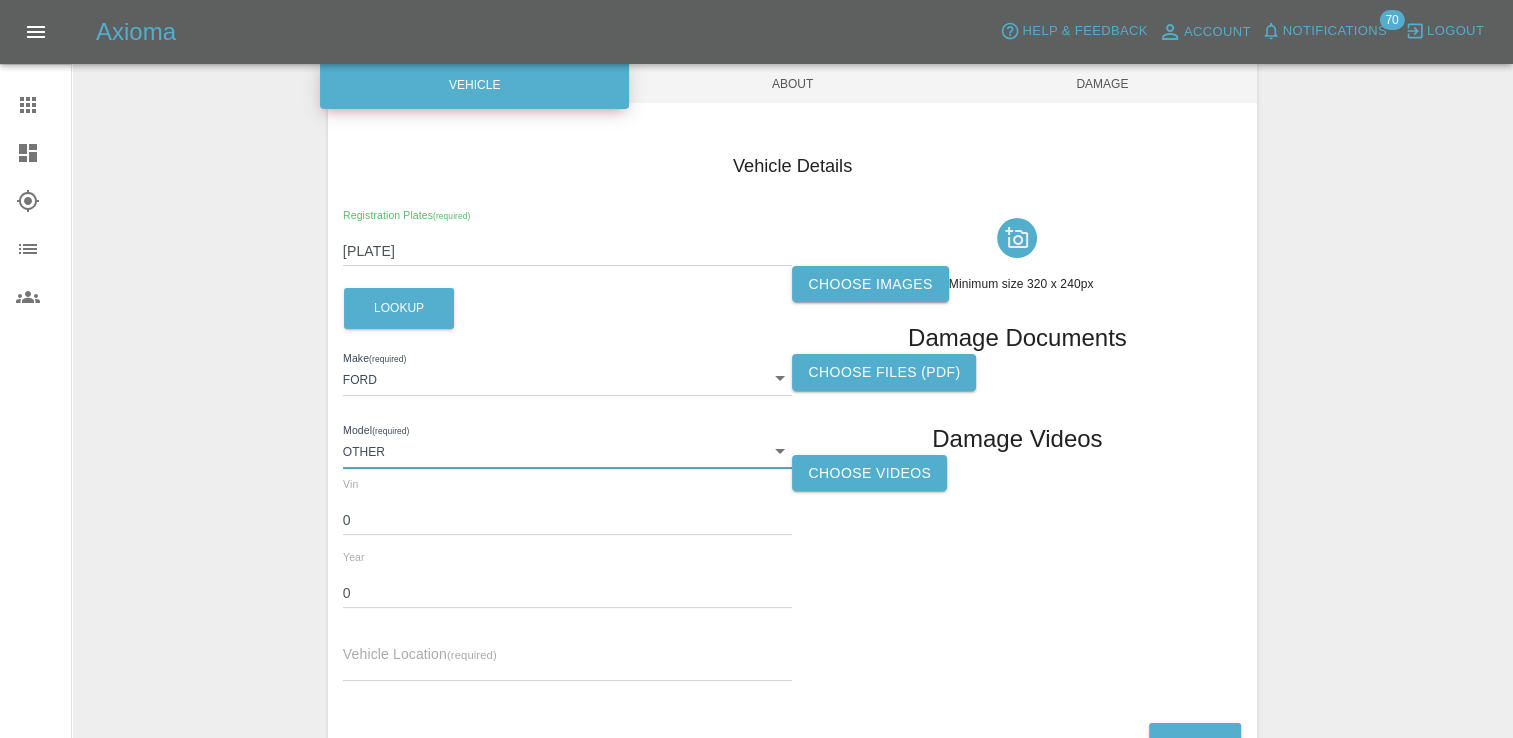 click on "0" at bounding box center (568, 520) 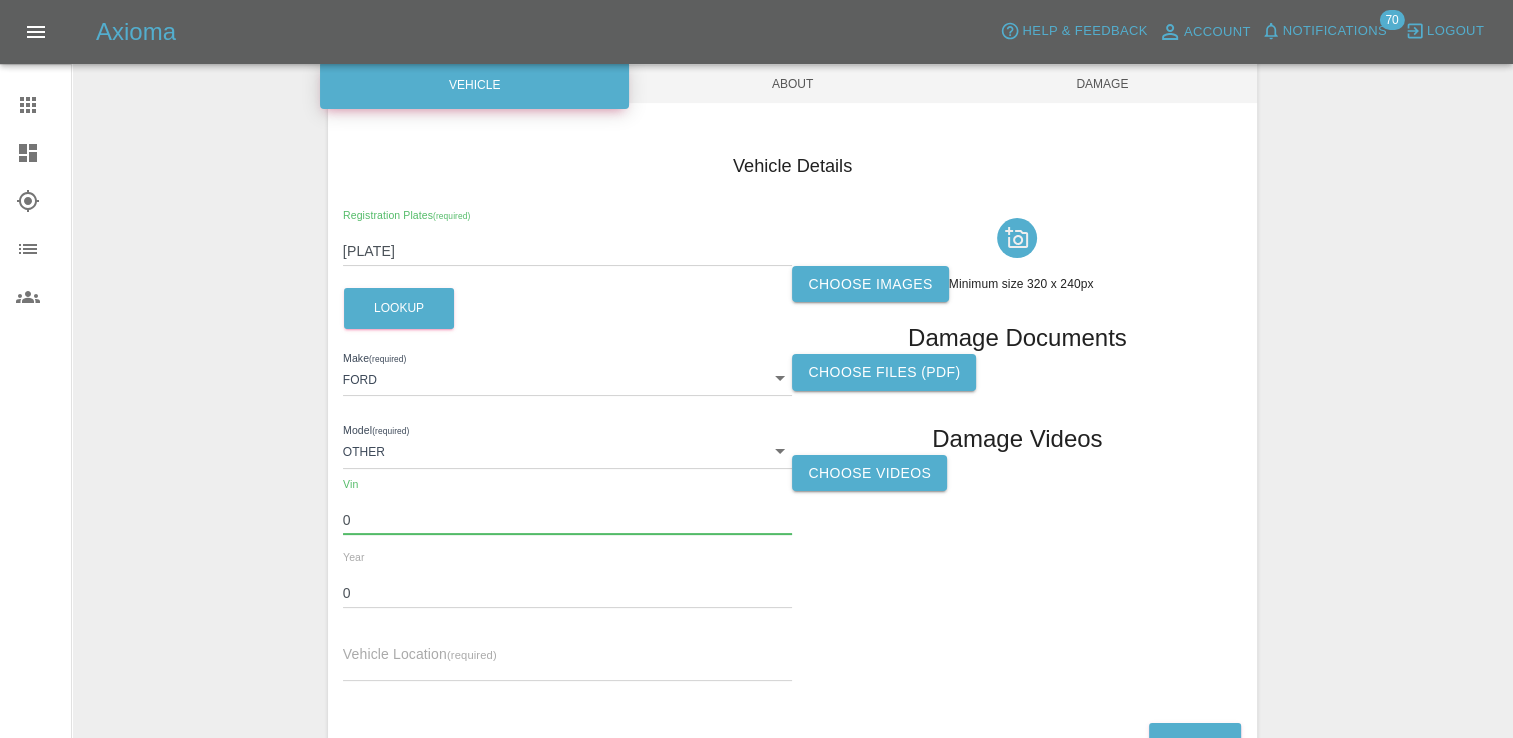 drag, startPoint x: 361, startPoint y: 519, endPoint x: 294, endPoint y: 519, distance: 67 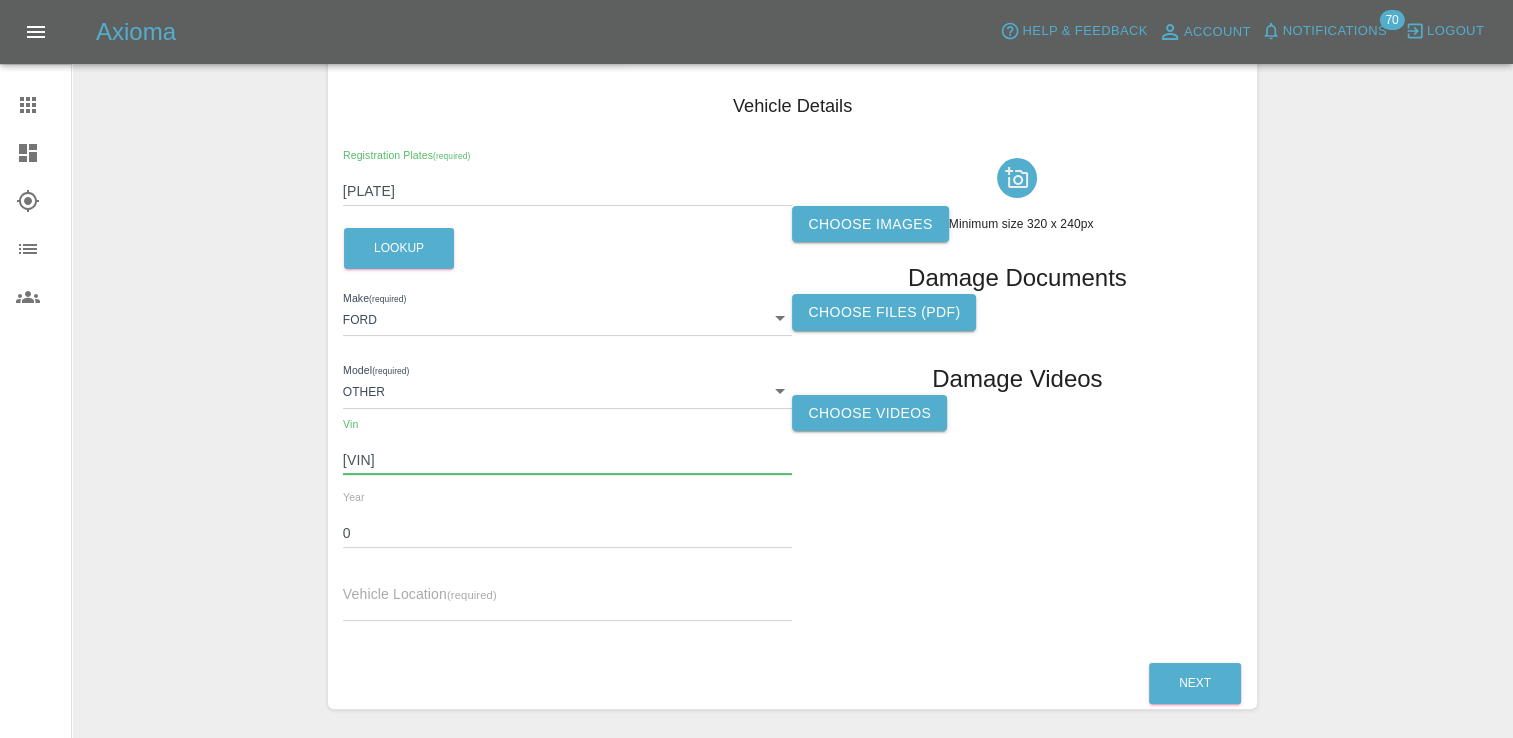 scroll, scrollTop: 298, scrollLeft: 0, axis: vertical 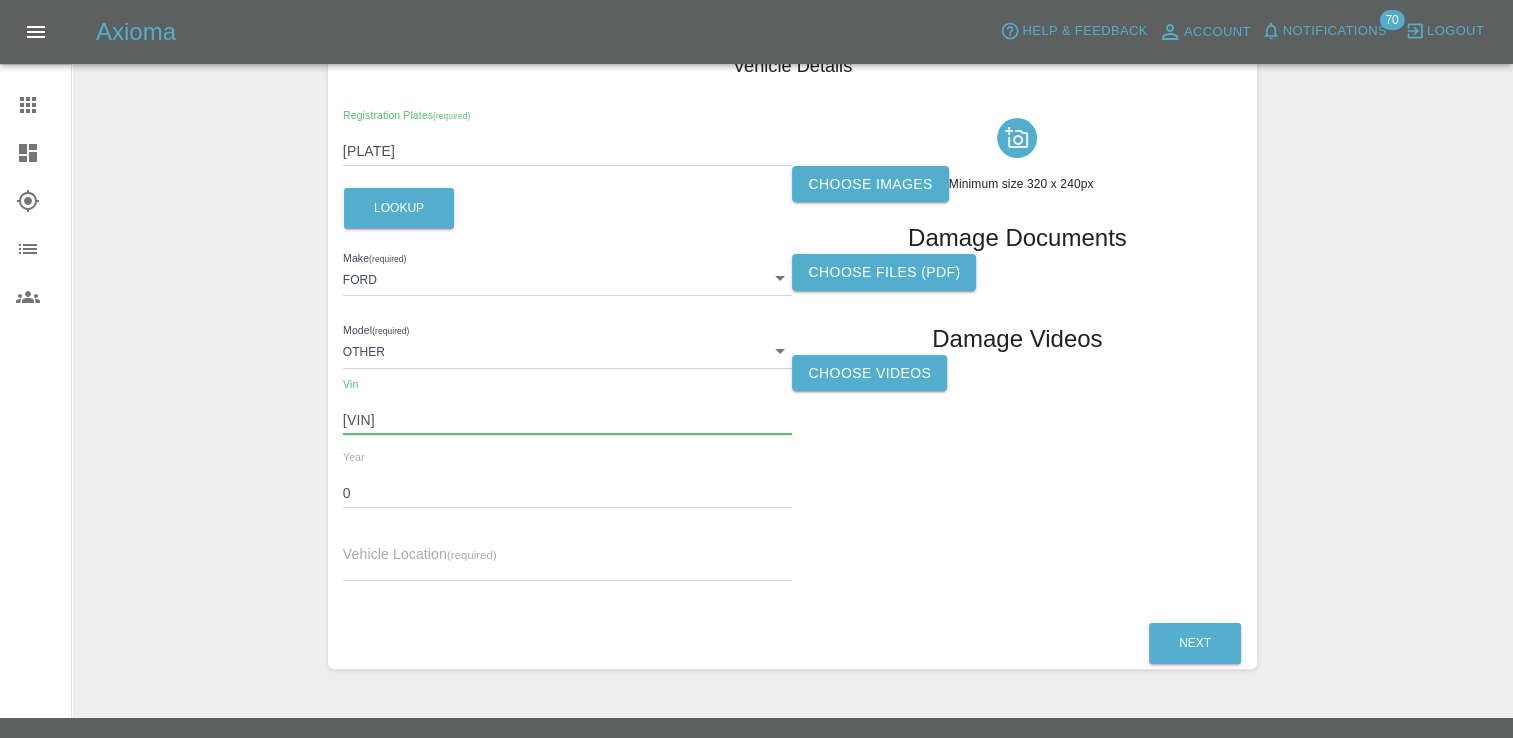 type on "[VIN]" 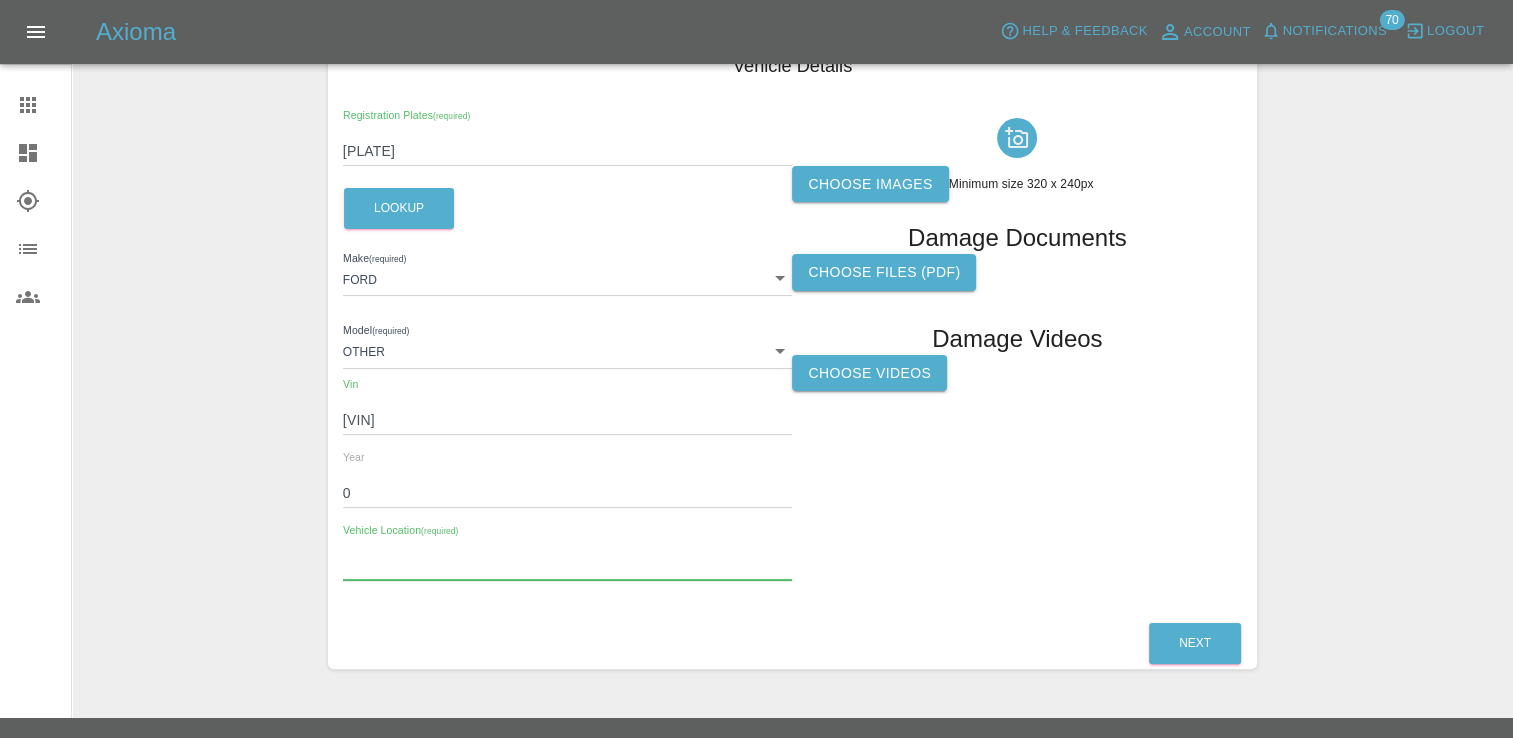 paste on "[NUMBER], [STREET], [TOWN], [POSTCODE]" 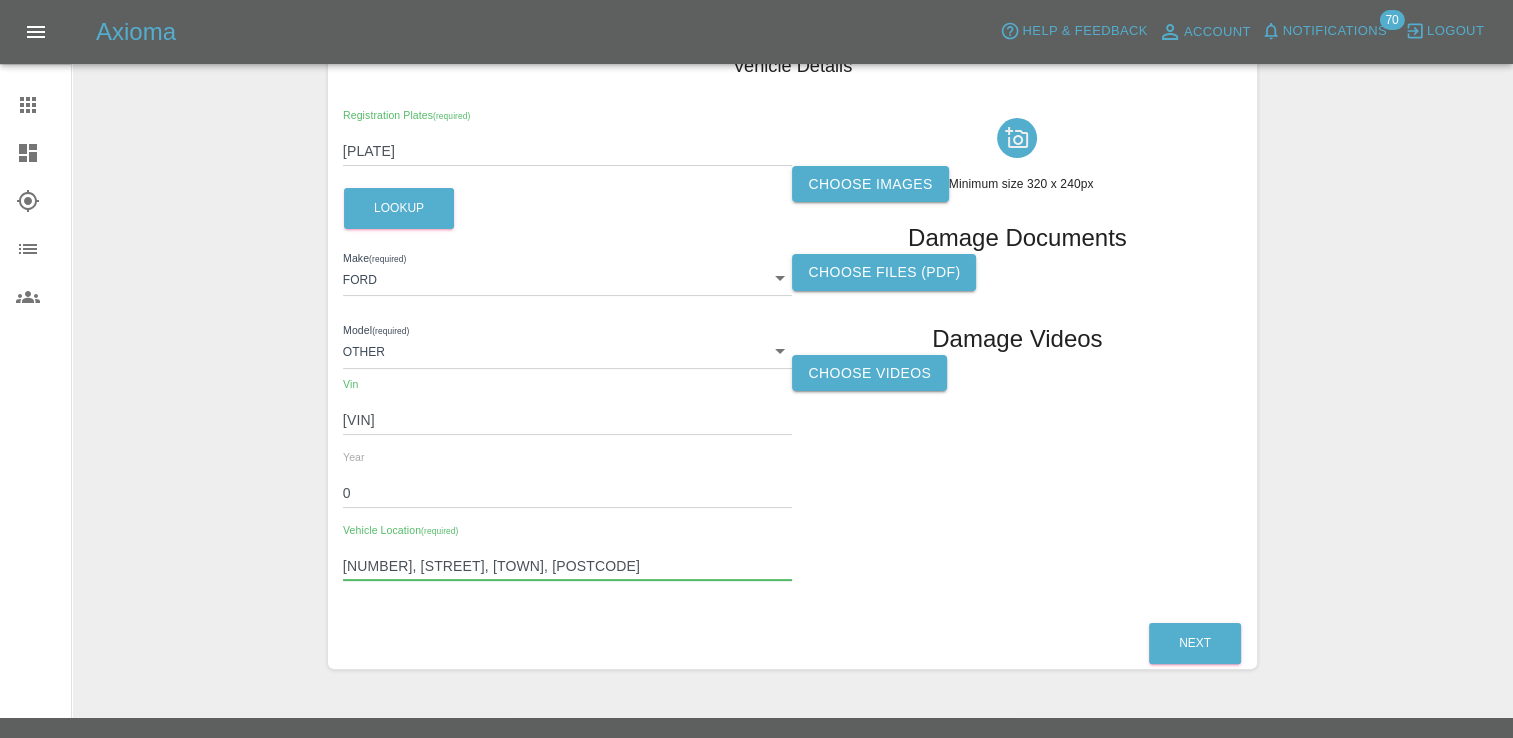 type on "[NUMBER], [STREET], [TOWN], [POSTCODE]" 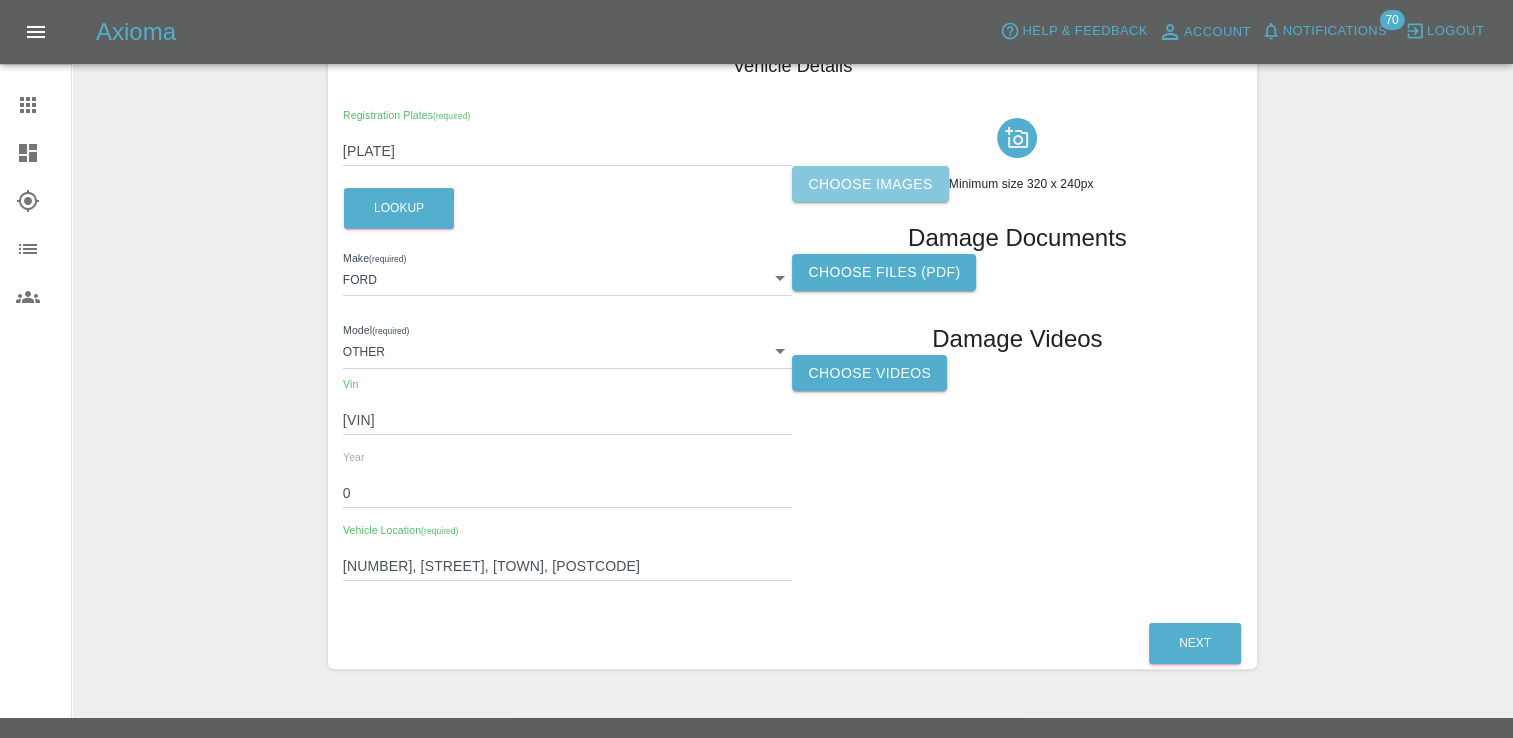 click on "Choose images" at bounding box center [870, 184] 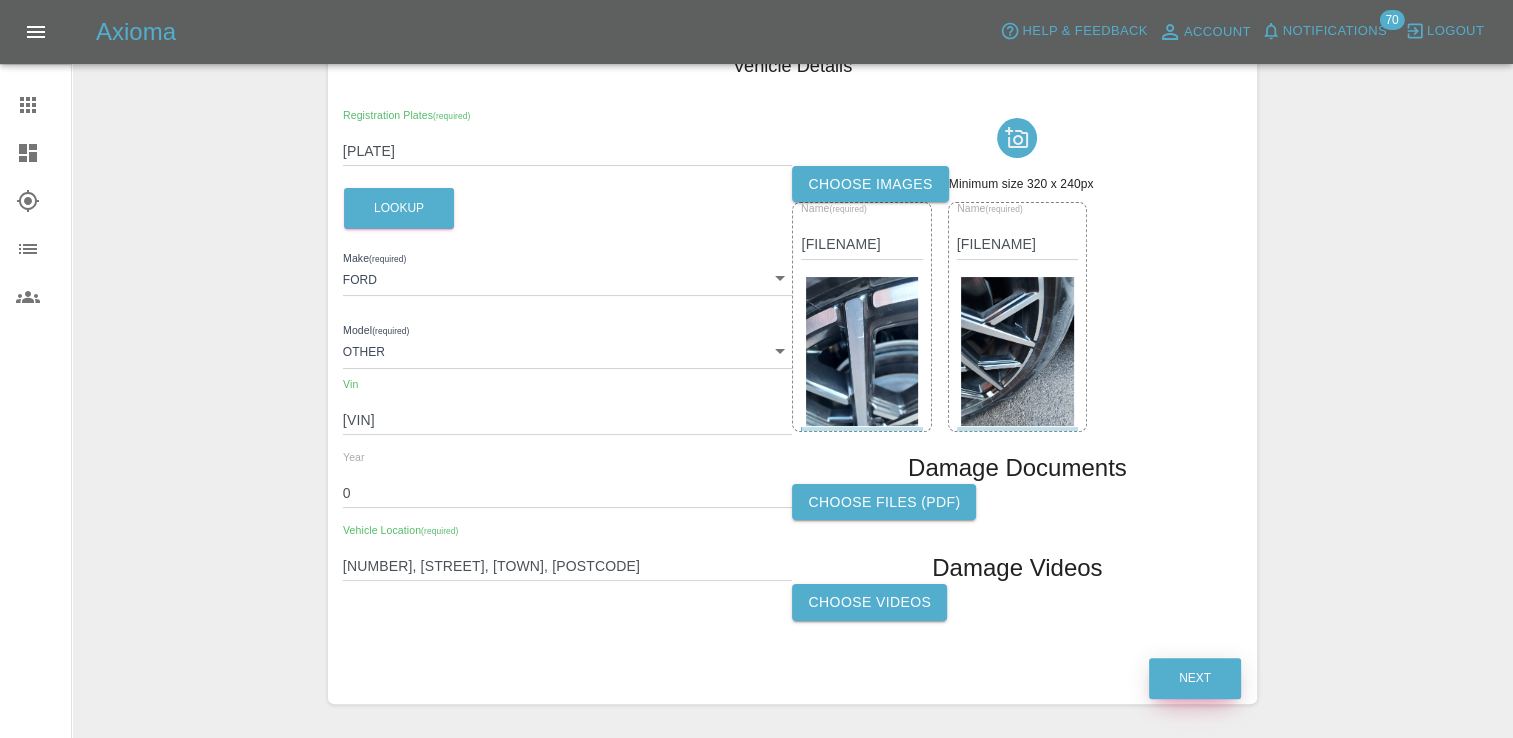 click on "Next" at bounding box center [1195, 678] 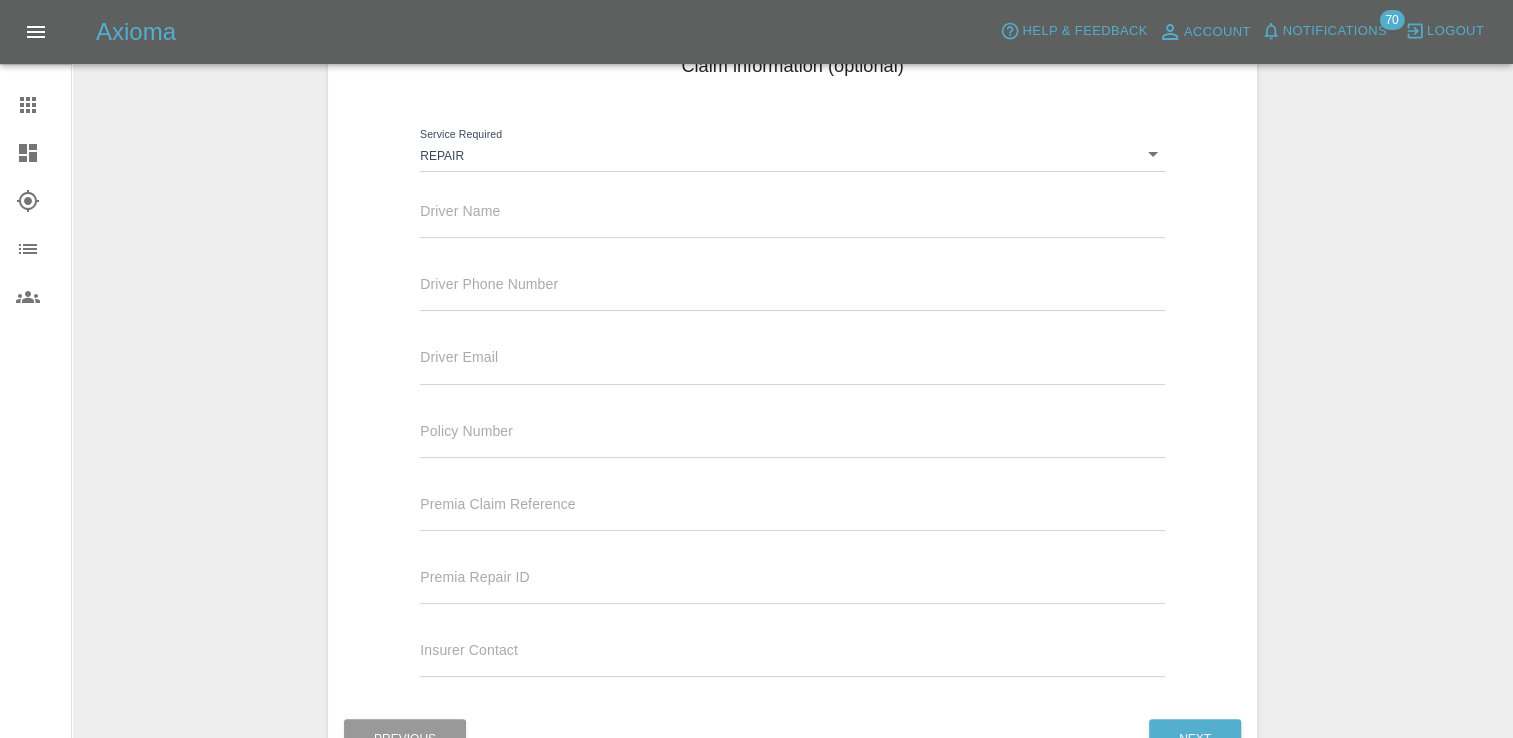 click at bounding box center [792, 223] 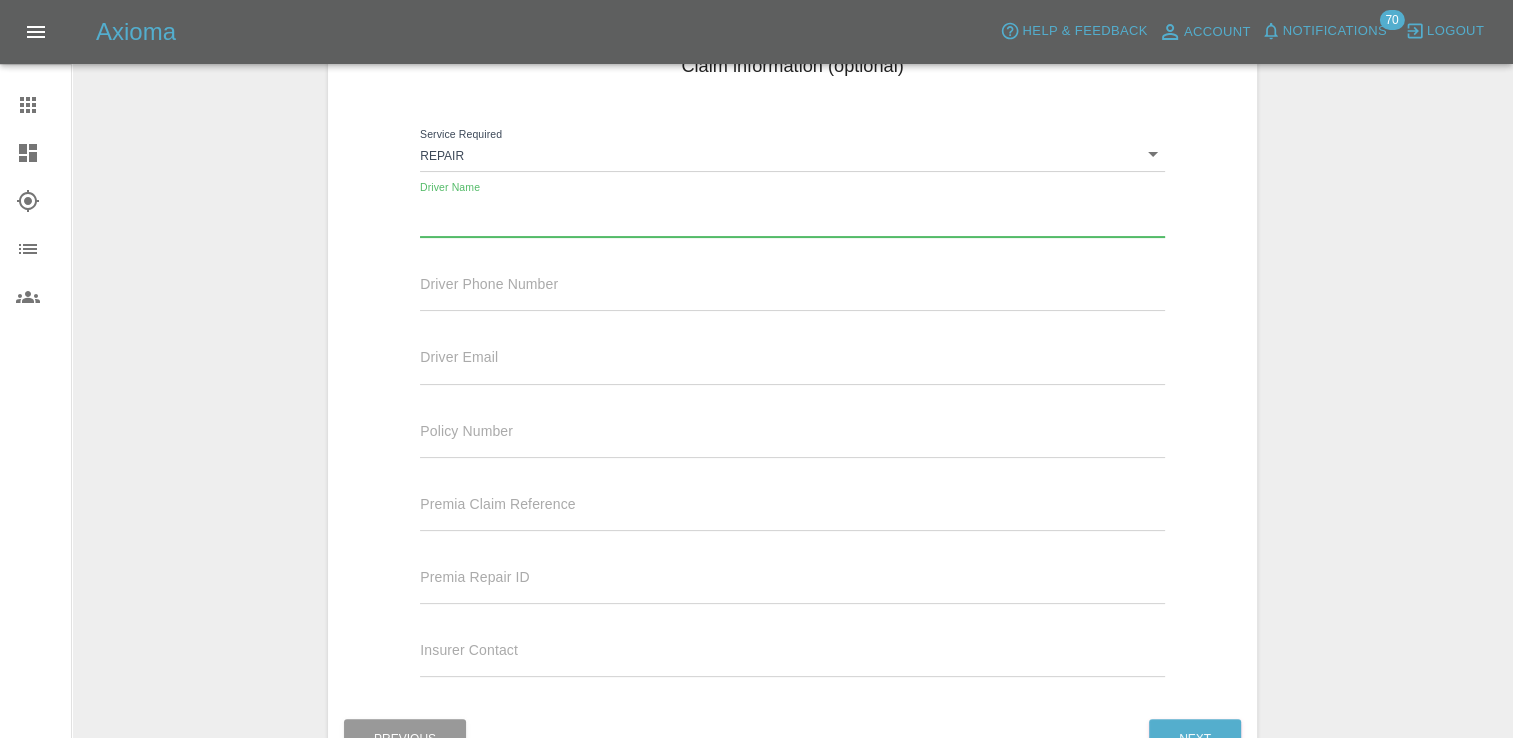paste on "[FIRST] [LAST]" 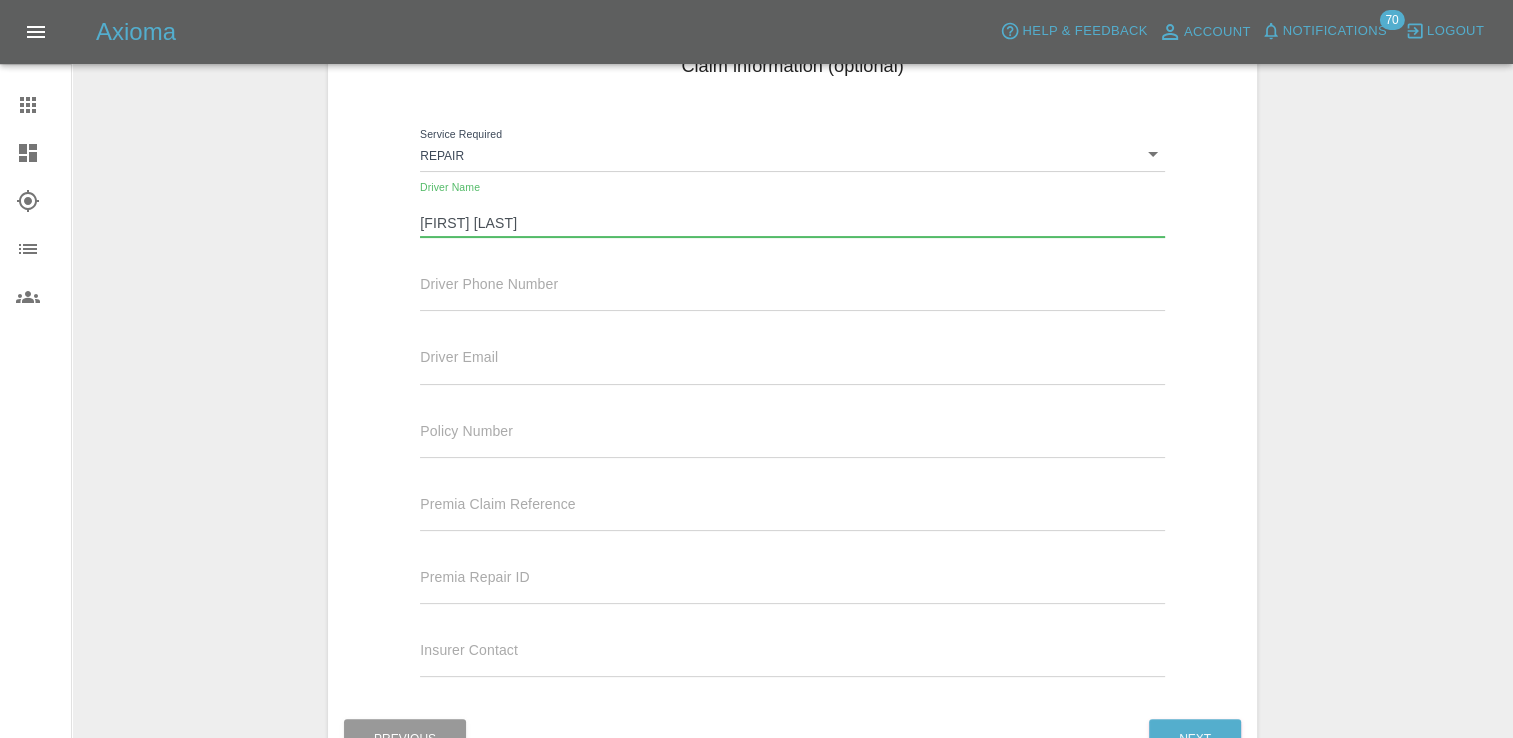 type on "[FIRST] [LAST]" 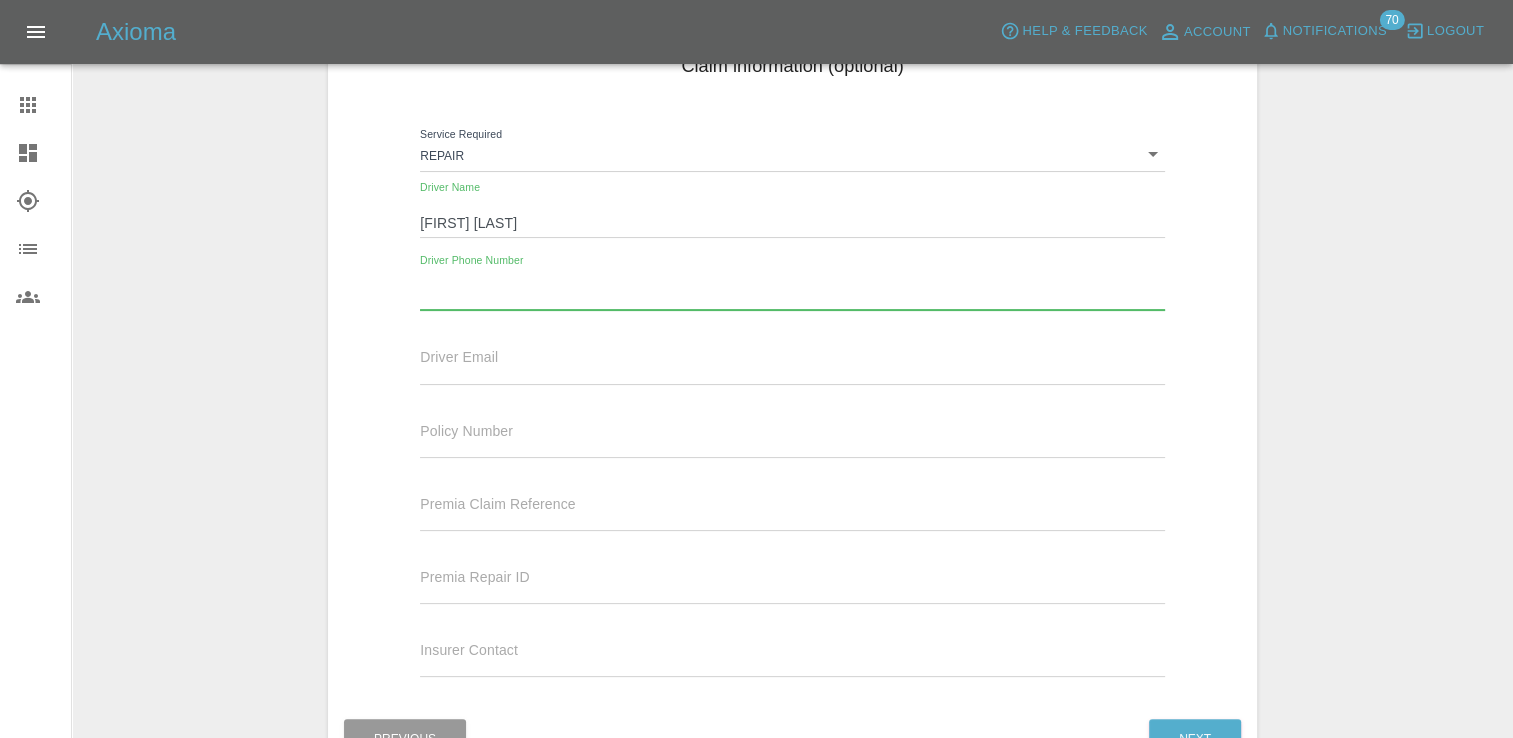 paste on "[PHONE]" 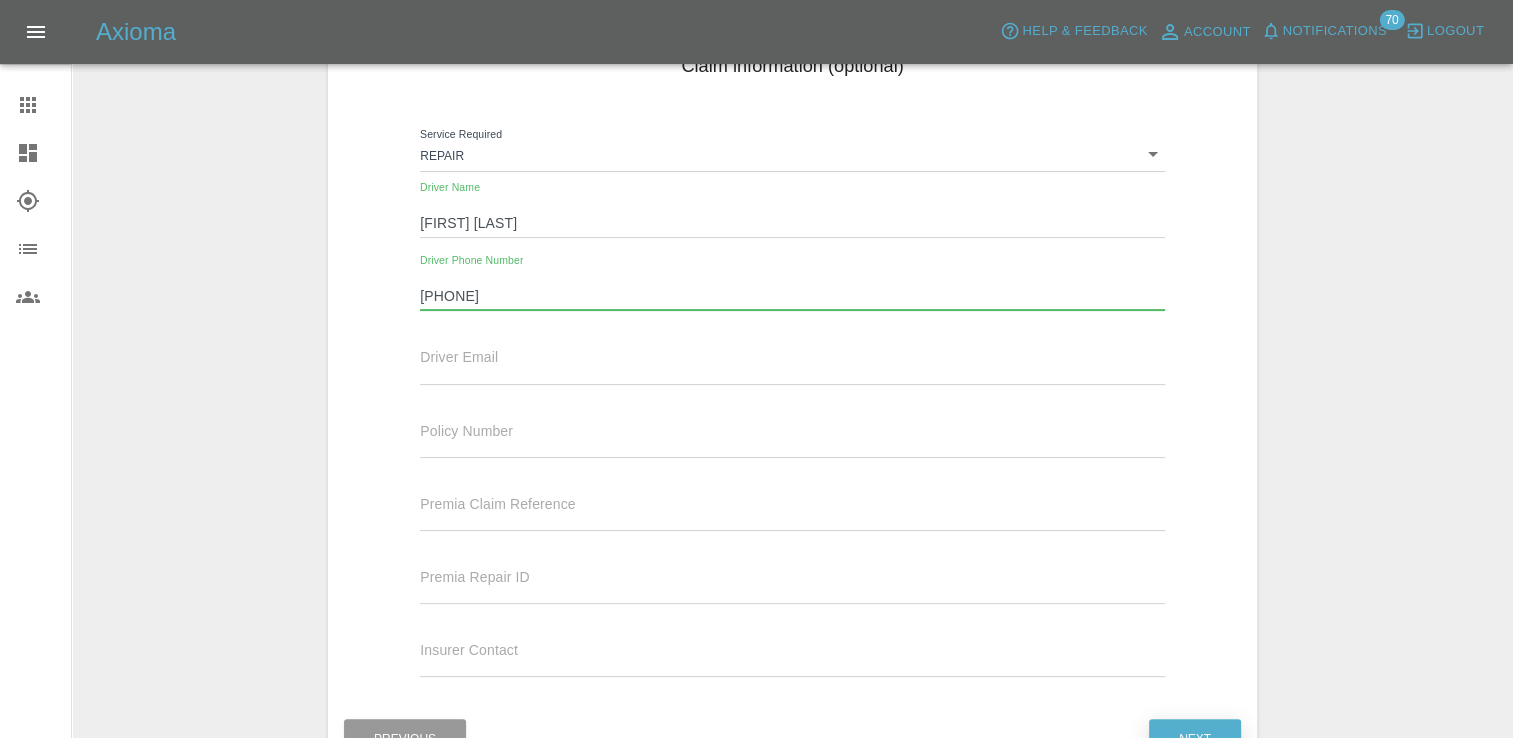 type on "[PHONE]" 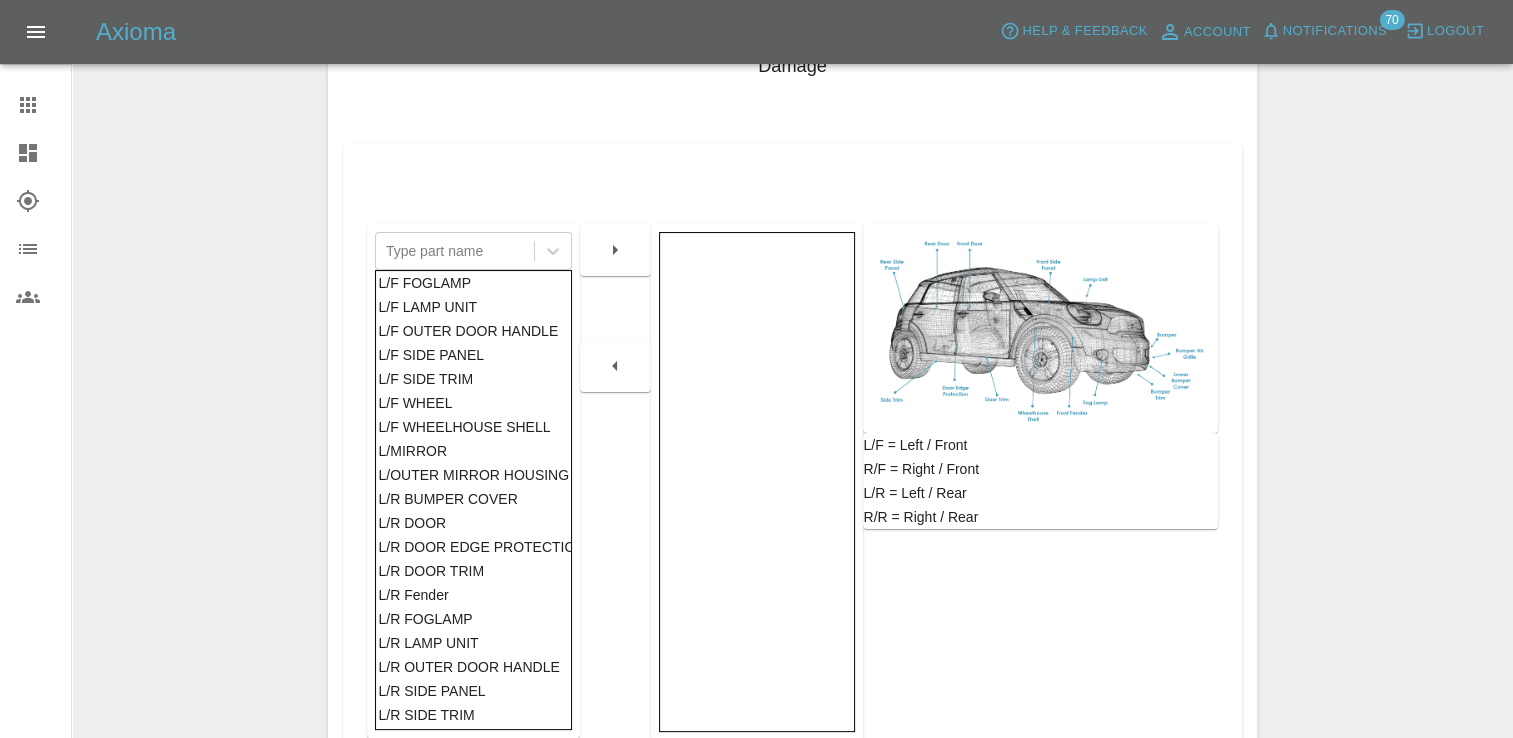 scroll, scrollTop: 400, scrollLeft: 0, axis: vertical 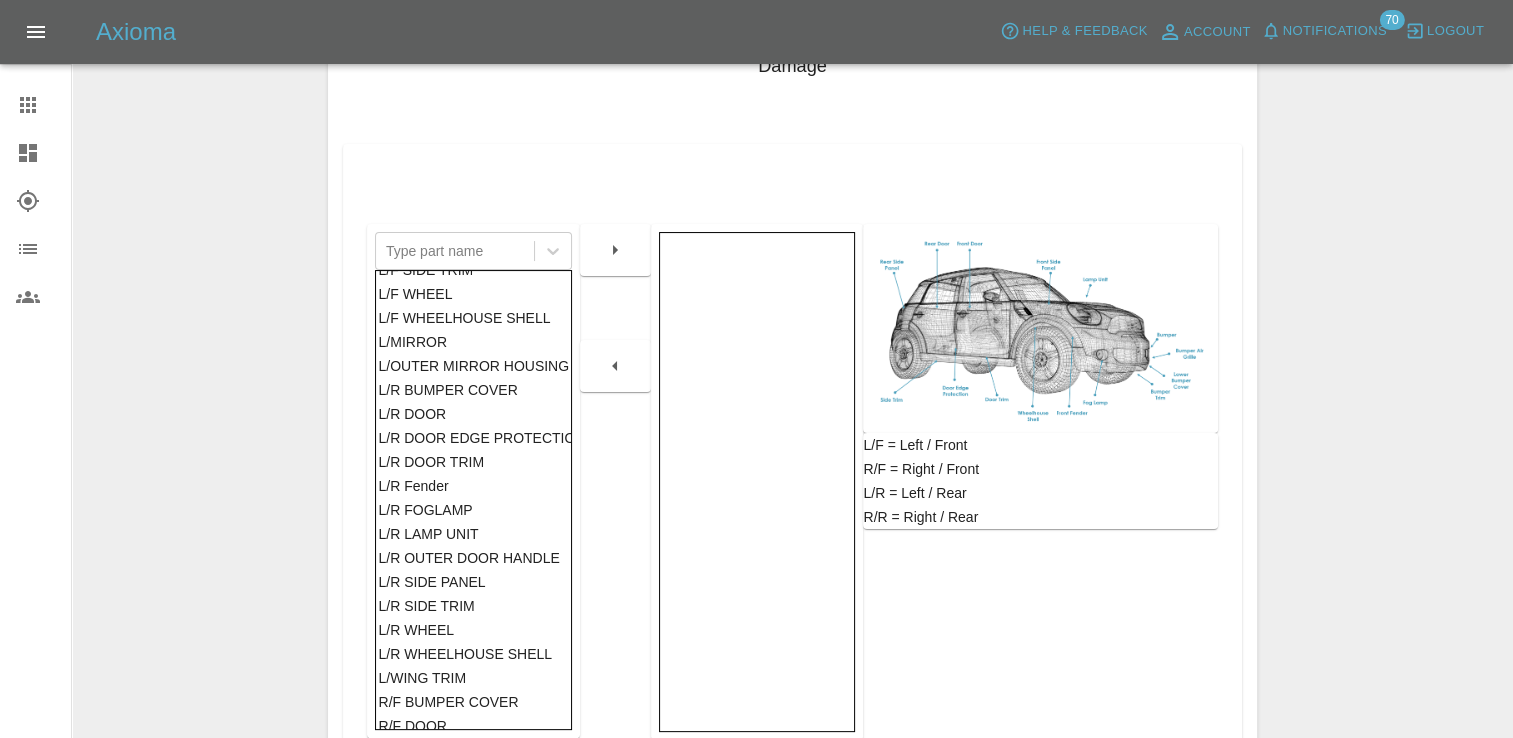 click on "L/F WHEEL" at bounding box center [473, 294] 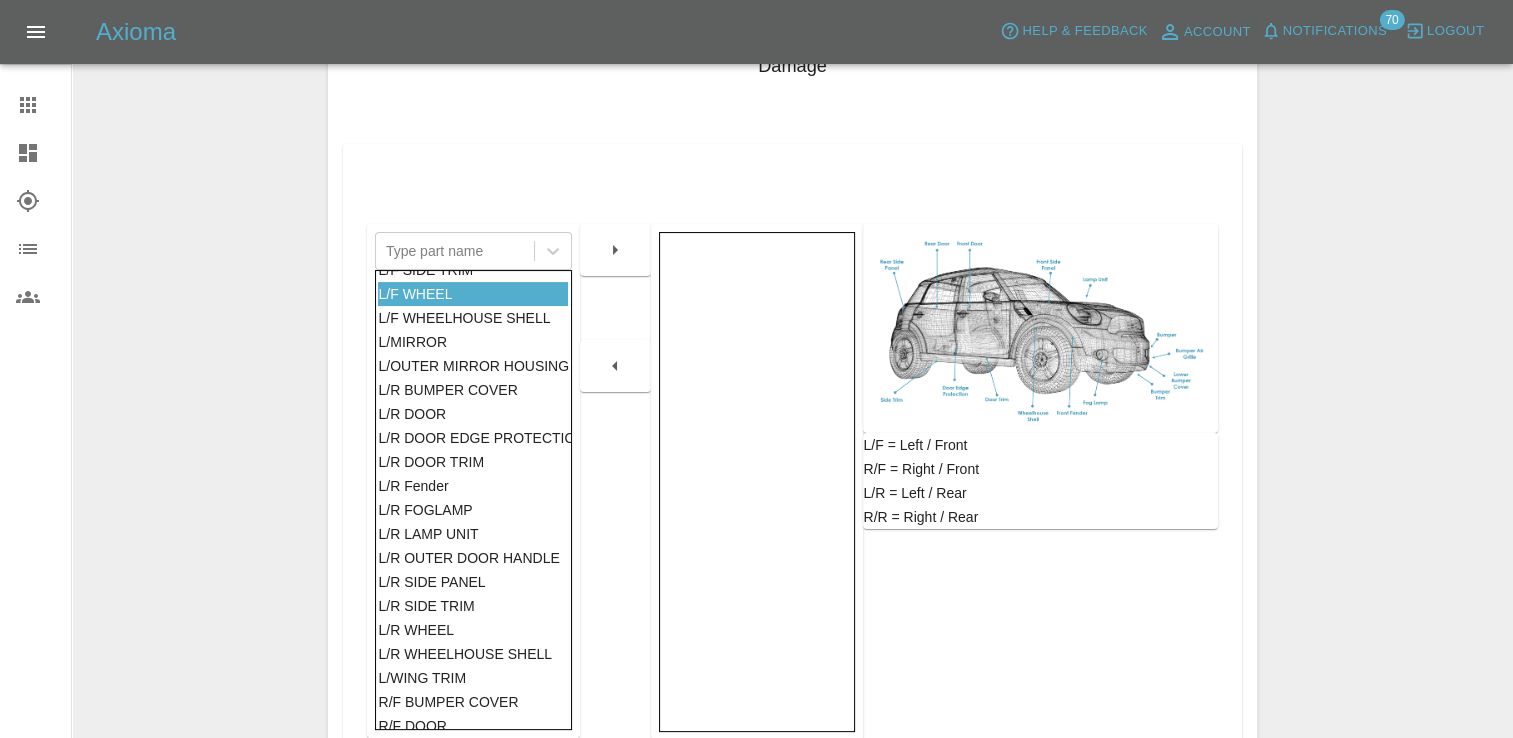 click 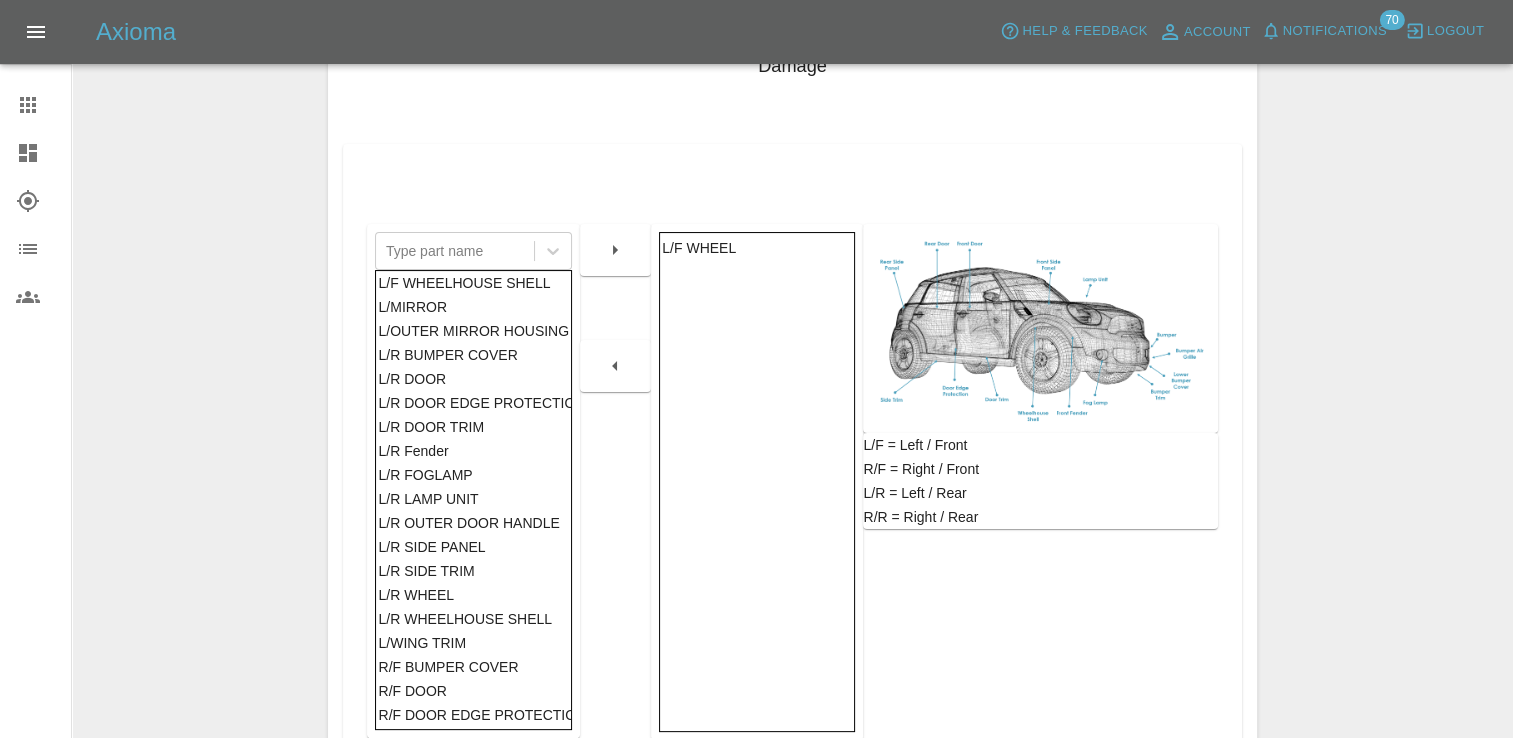 scroll, scrollTop: 400, scrollLeft: 0, axis: vertical 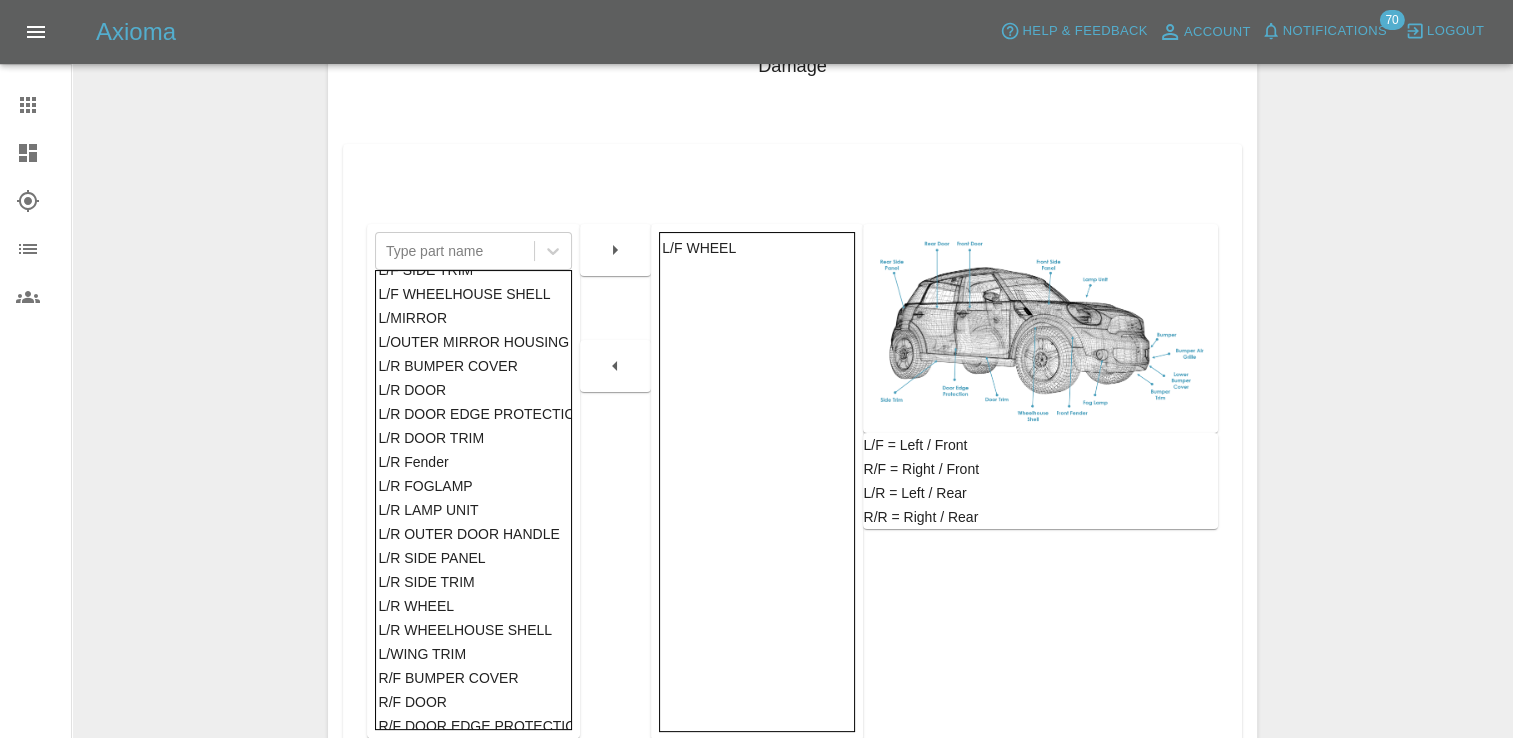 click on "L/R WHEEL" at bounding box center (473, 606) 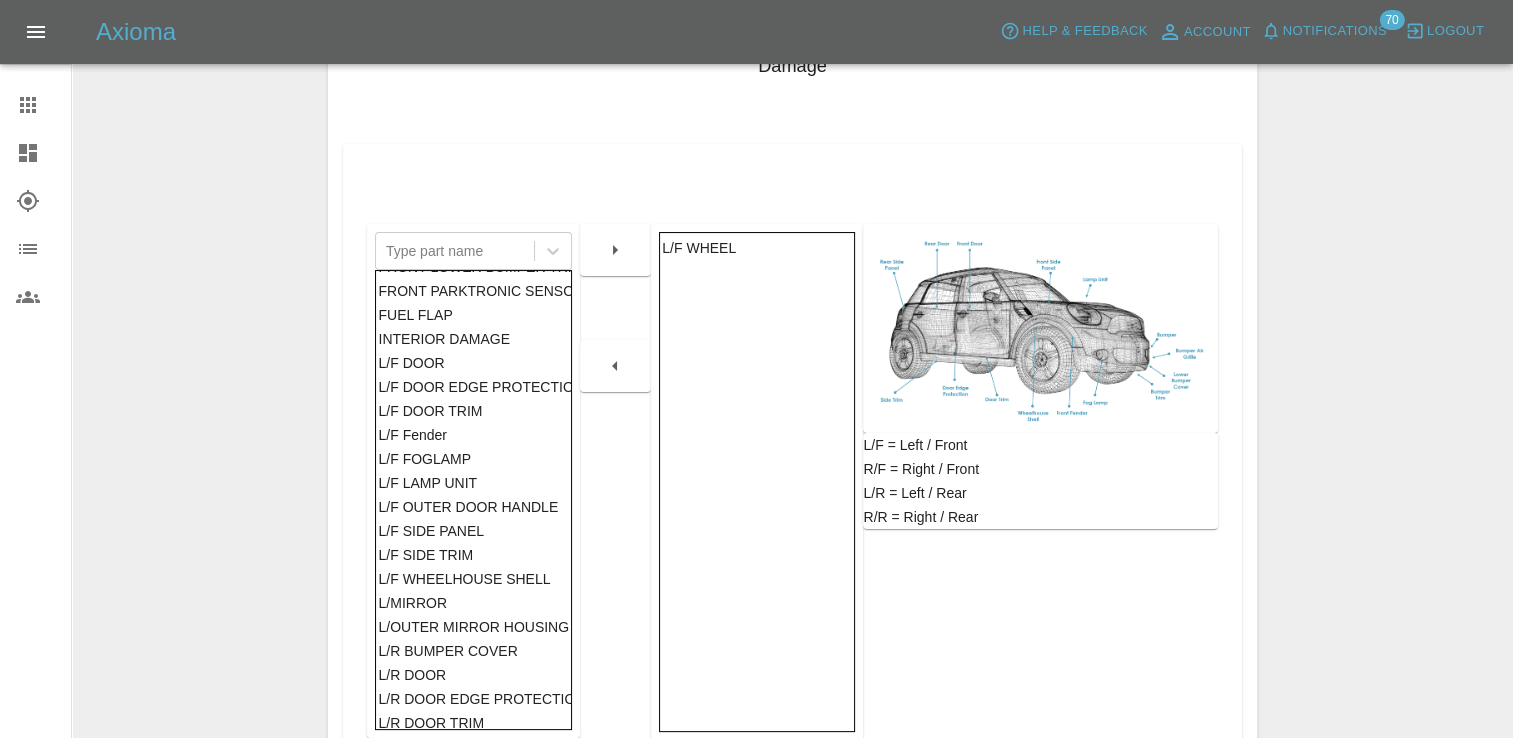scroll, scrollTop: 0, scrollLeft: 0, axis: both 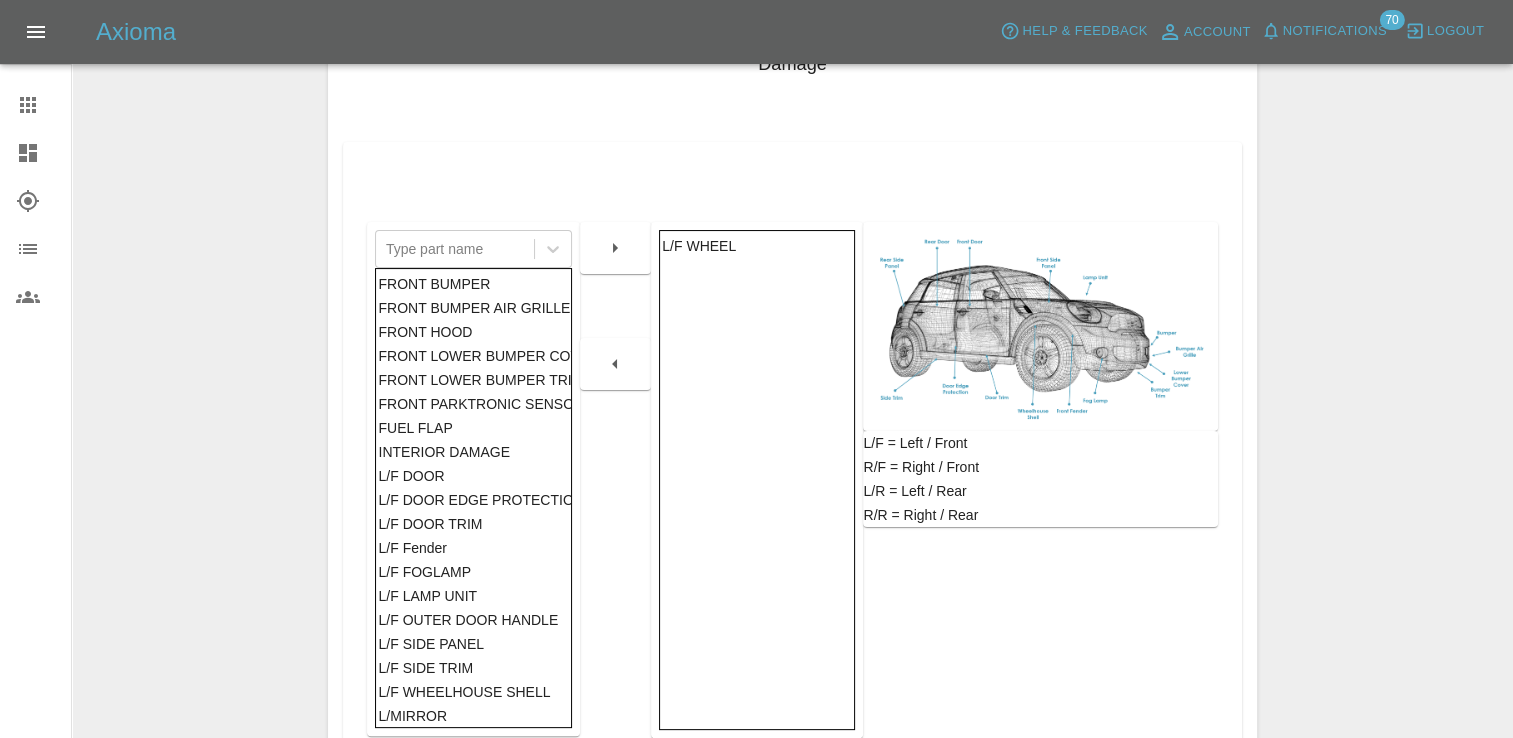 click at bounding box center [615, 248] 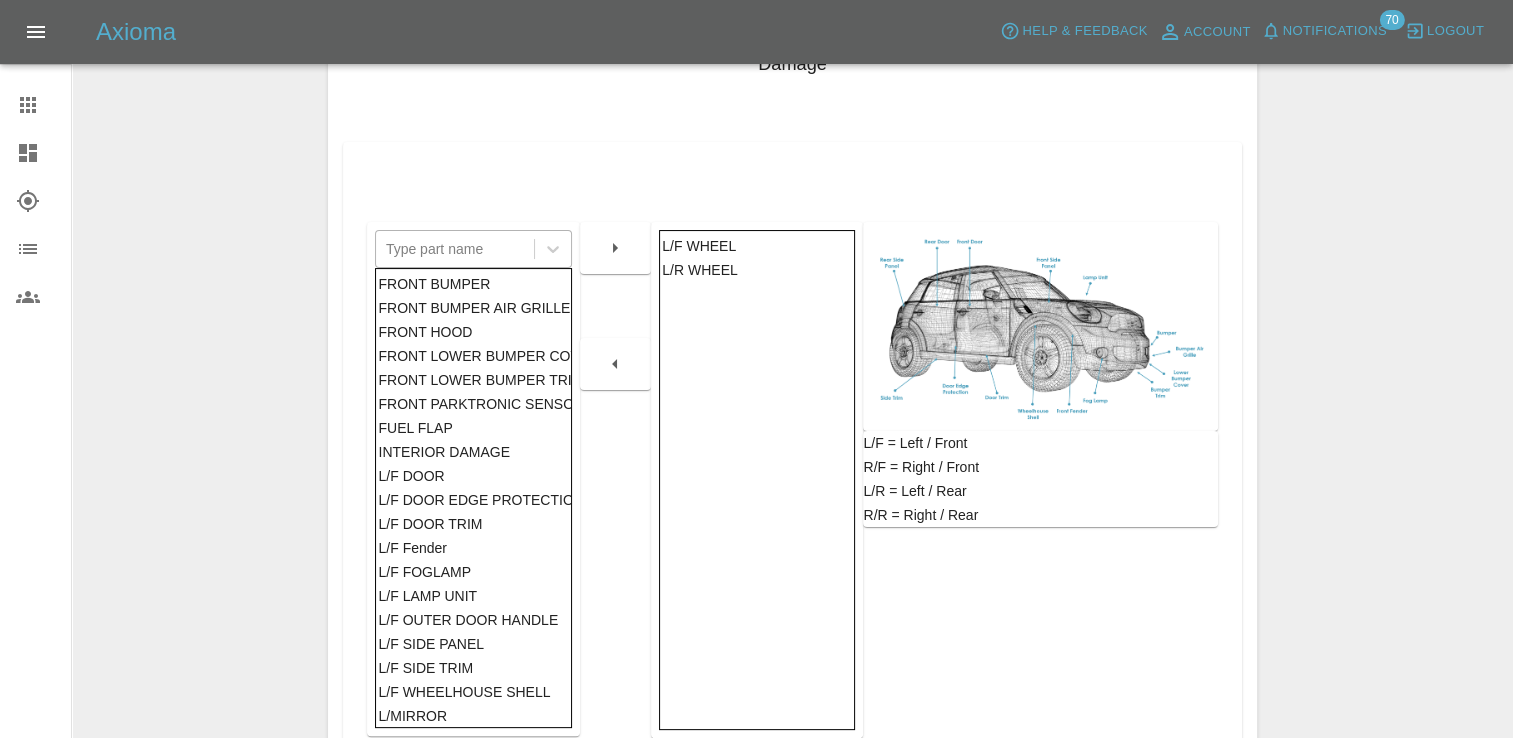 click at bounding box center [455, 249] 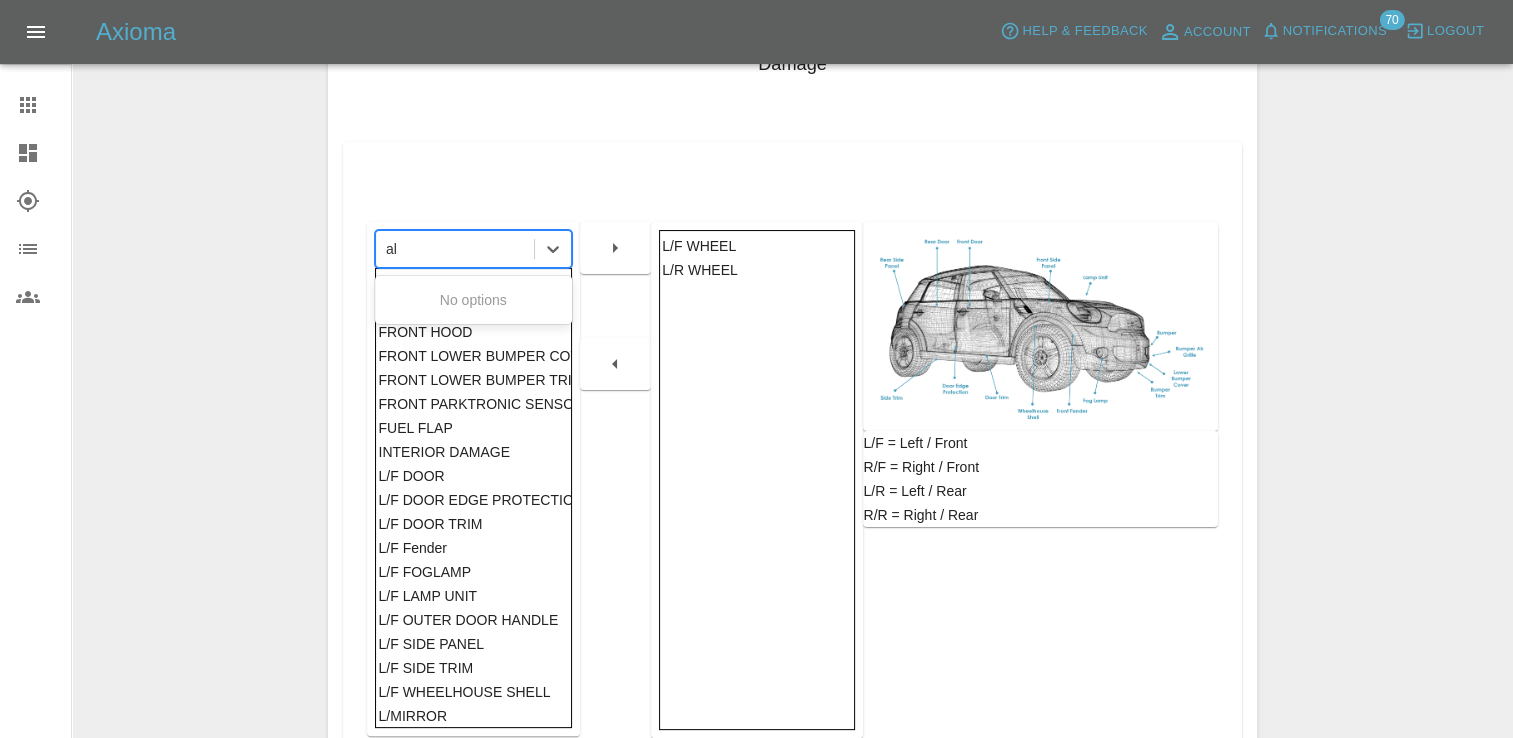 type on "a" 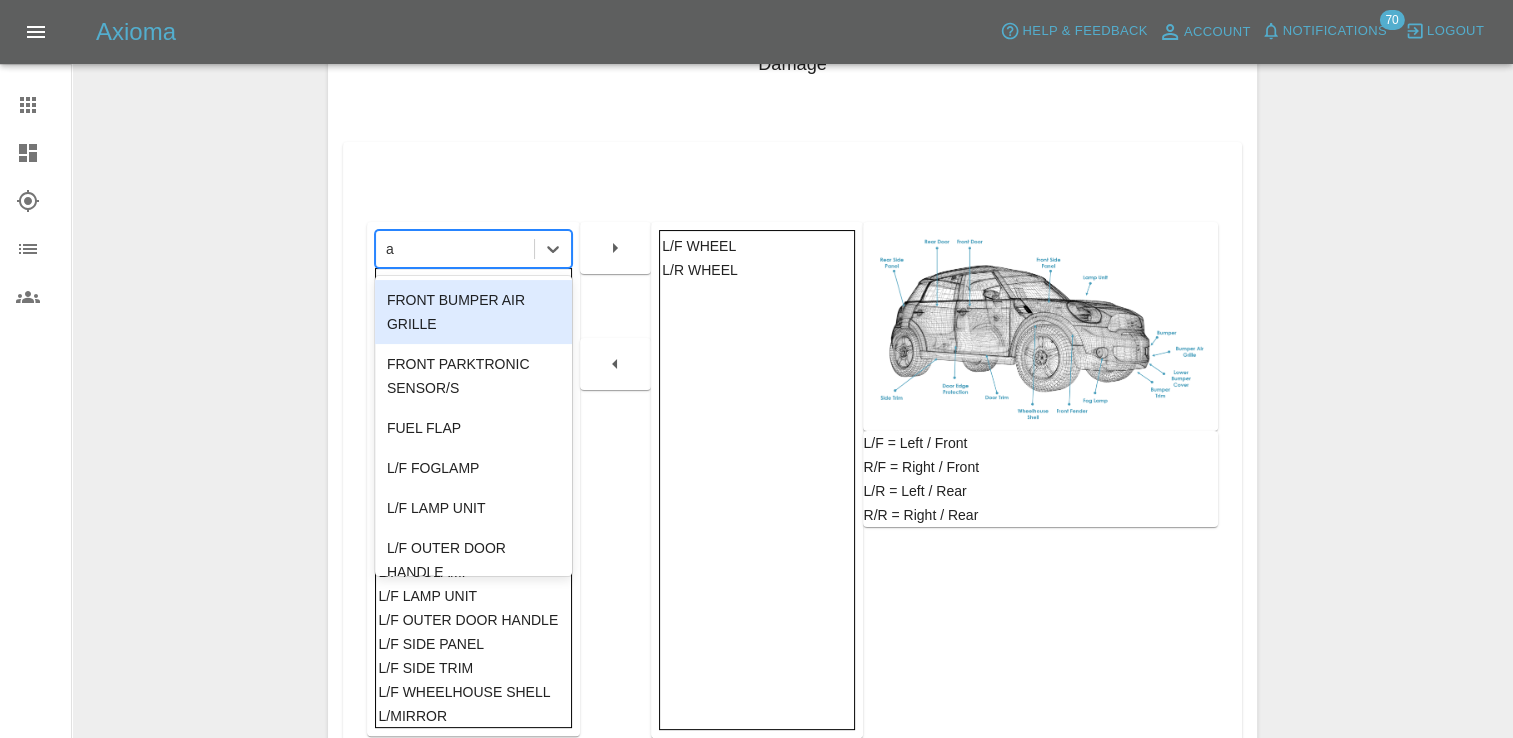 type 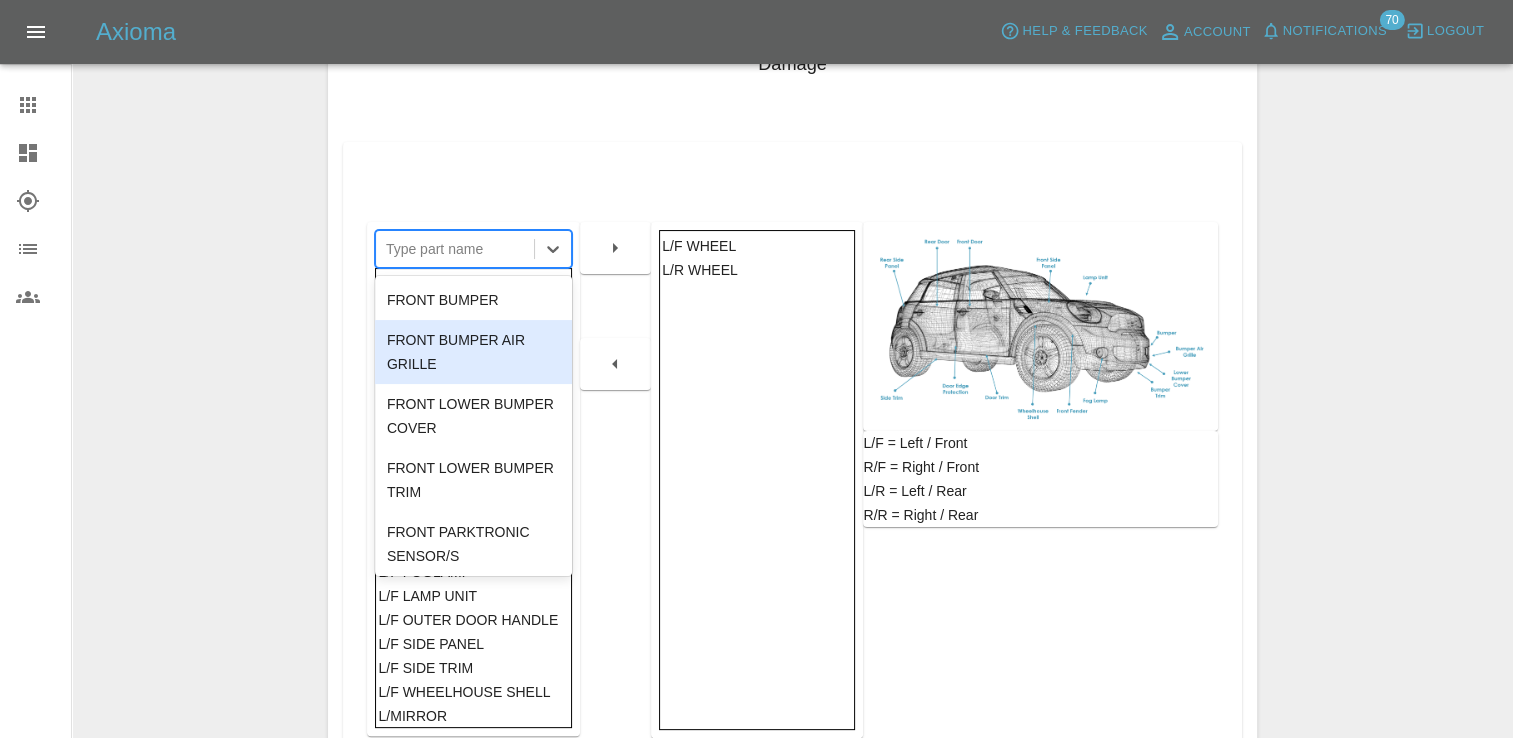 scroll, scrollTop: 500, scrollLeft: 0, axis: vertical 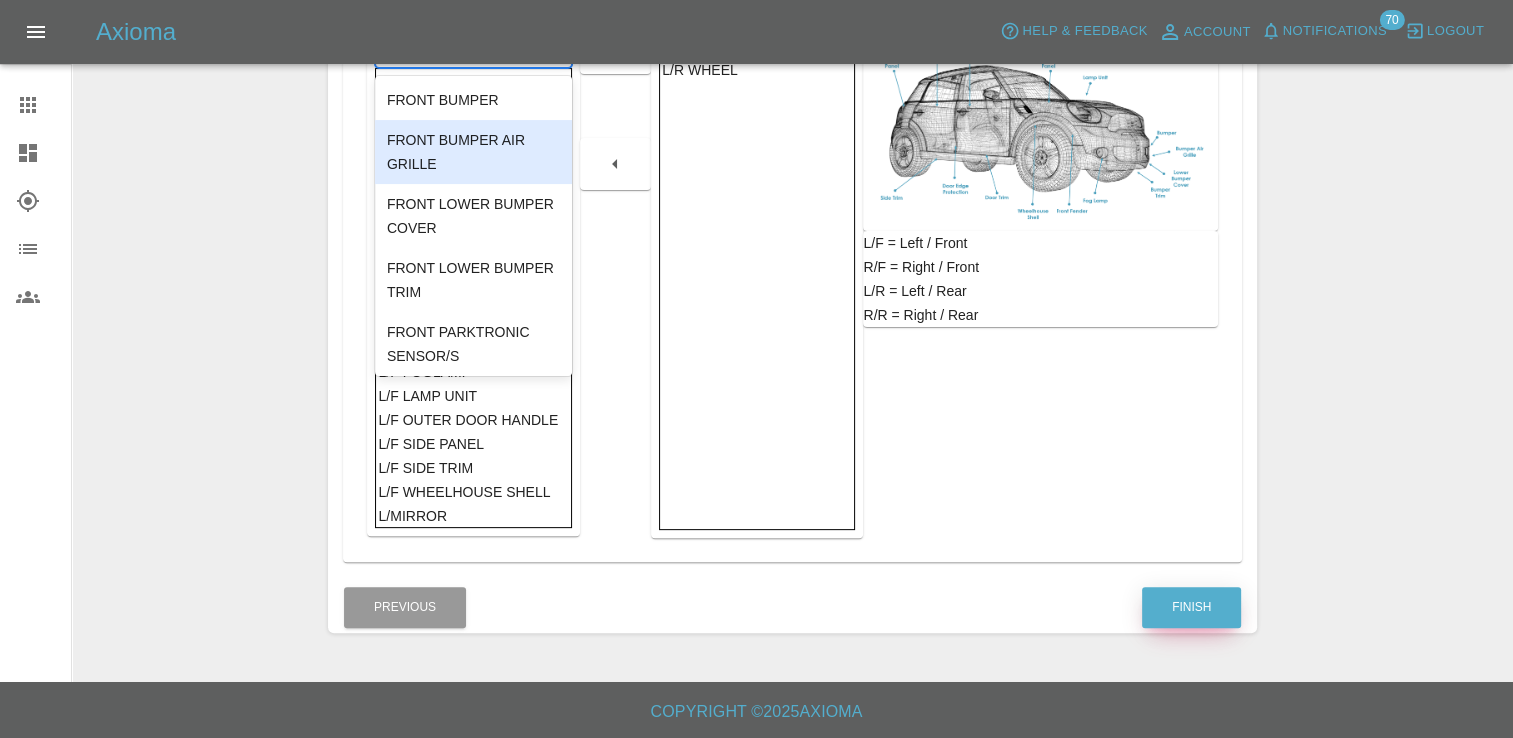 click on "Finish" at bounding box center (1191, 607) 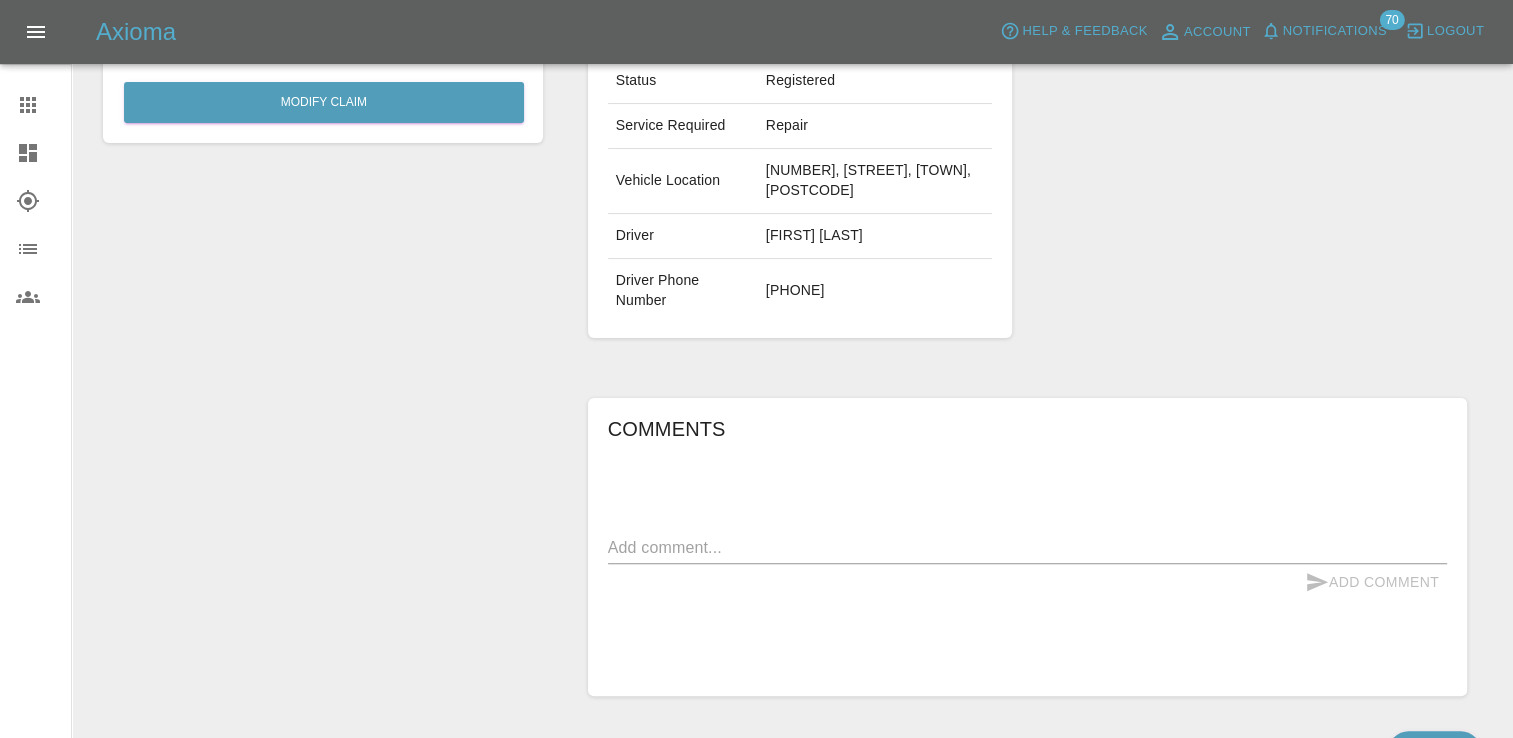 scroll, scrollTop: 500, scrollLeft: 0, axis: vertical 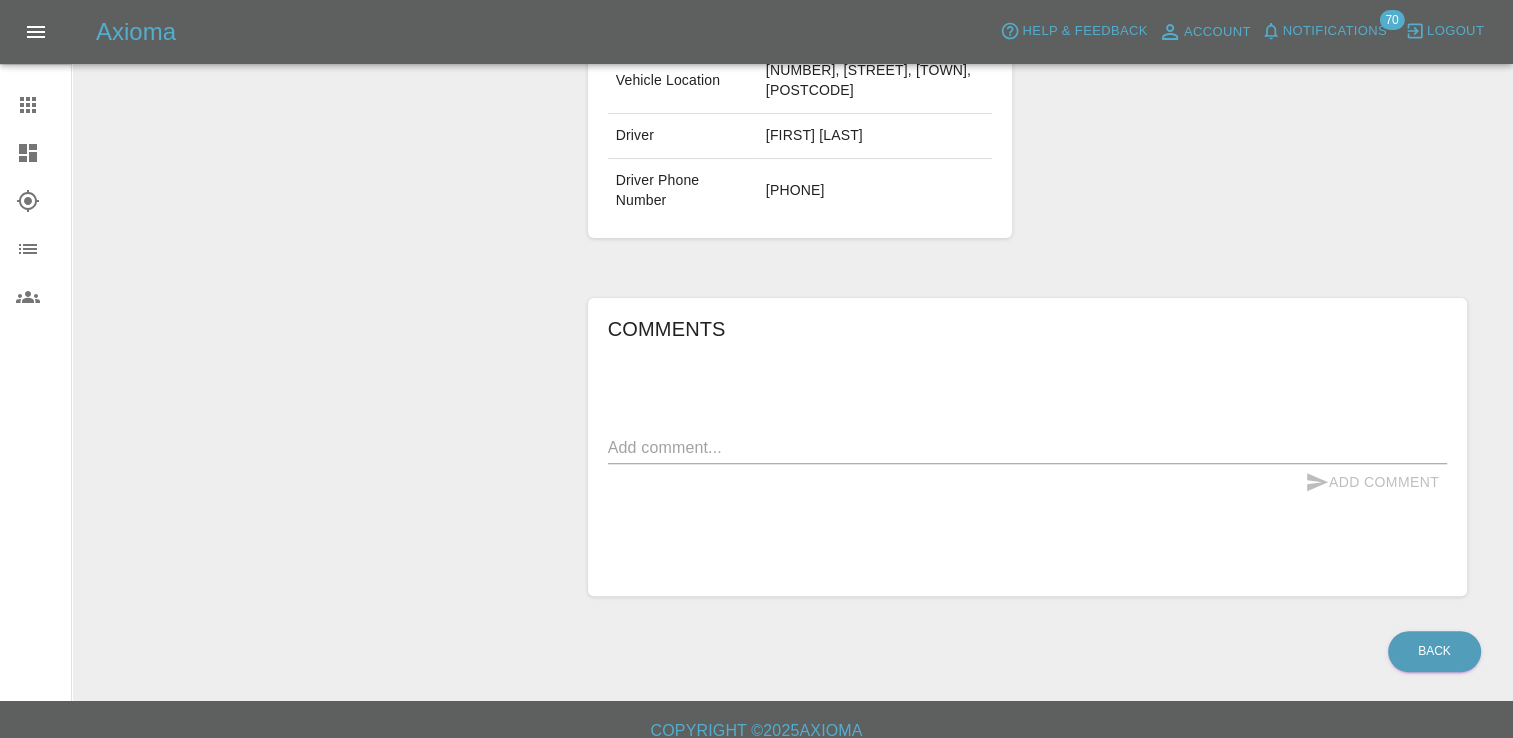 click at bounding box center [1027, 447] 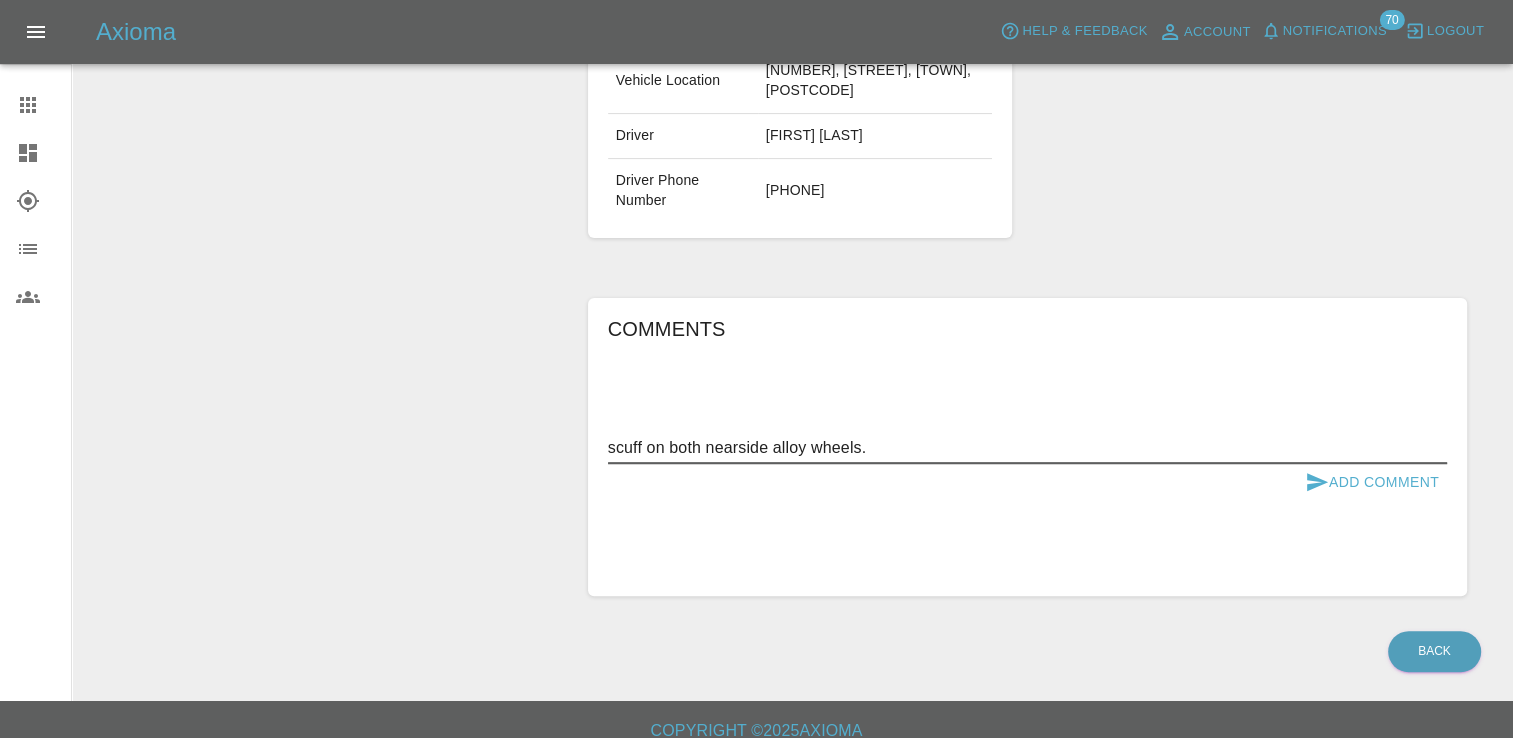 type on "scuff on both nearside alloy wheels." 